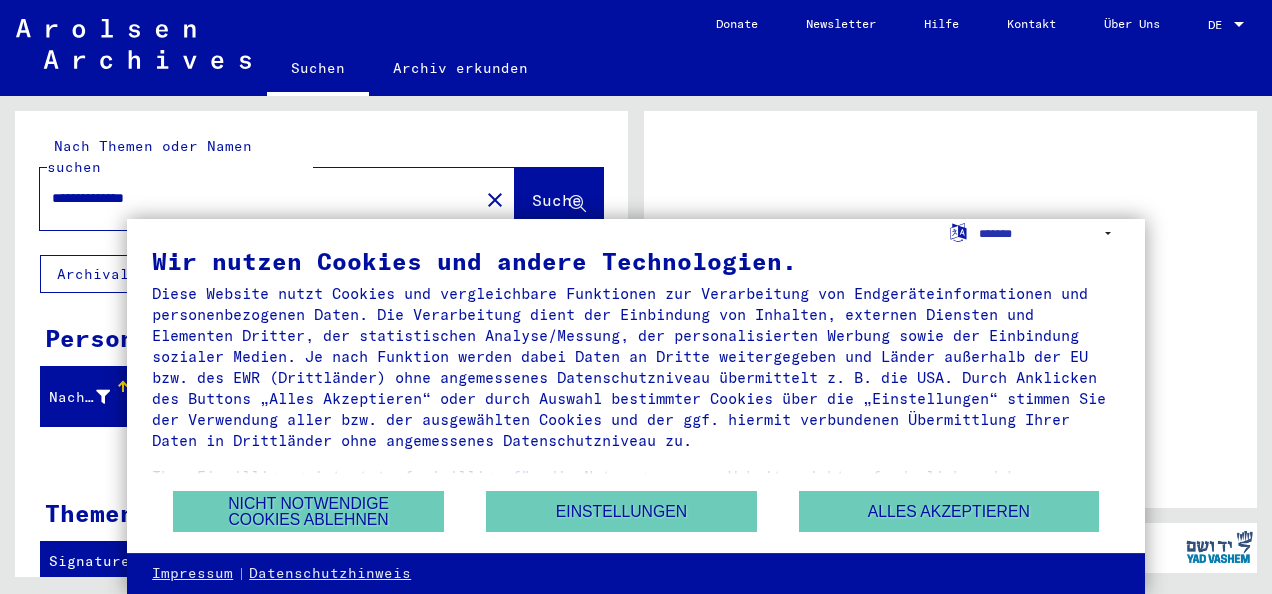 scroll, scrollTop: 0, scrollLeft: 0, axis: both 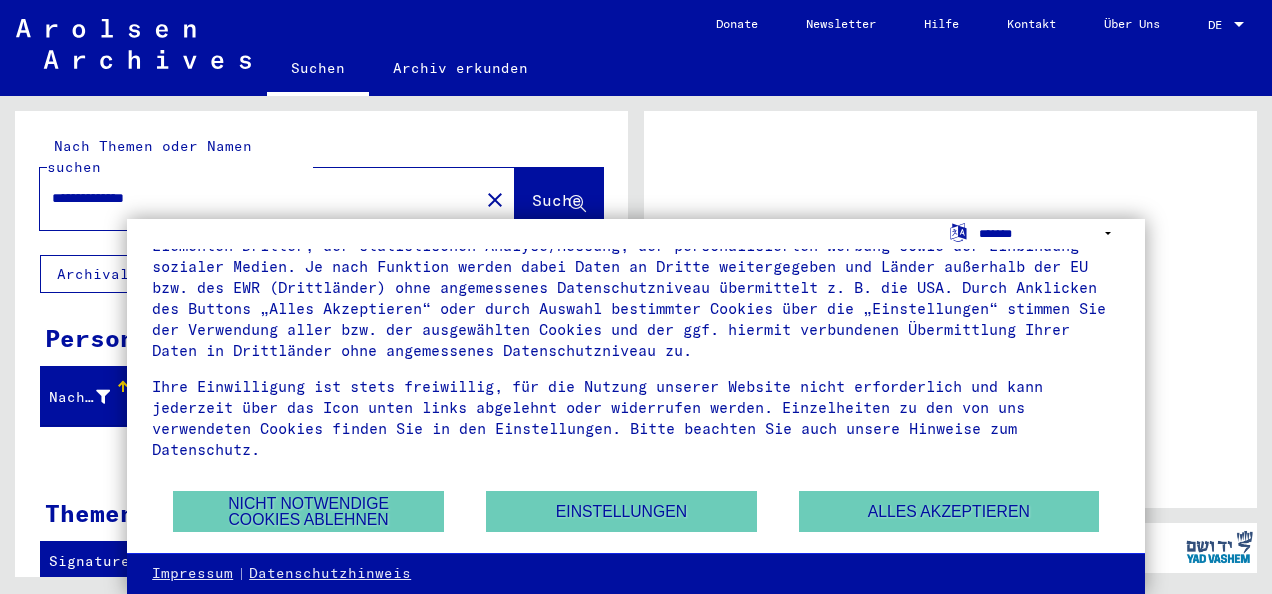 click on "**********" at bounding box center (1049, 233) 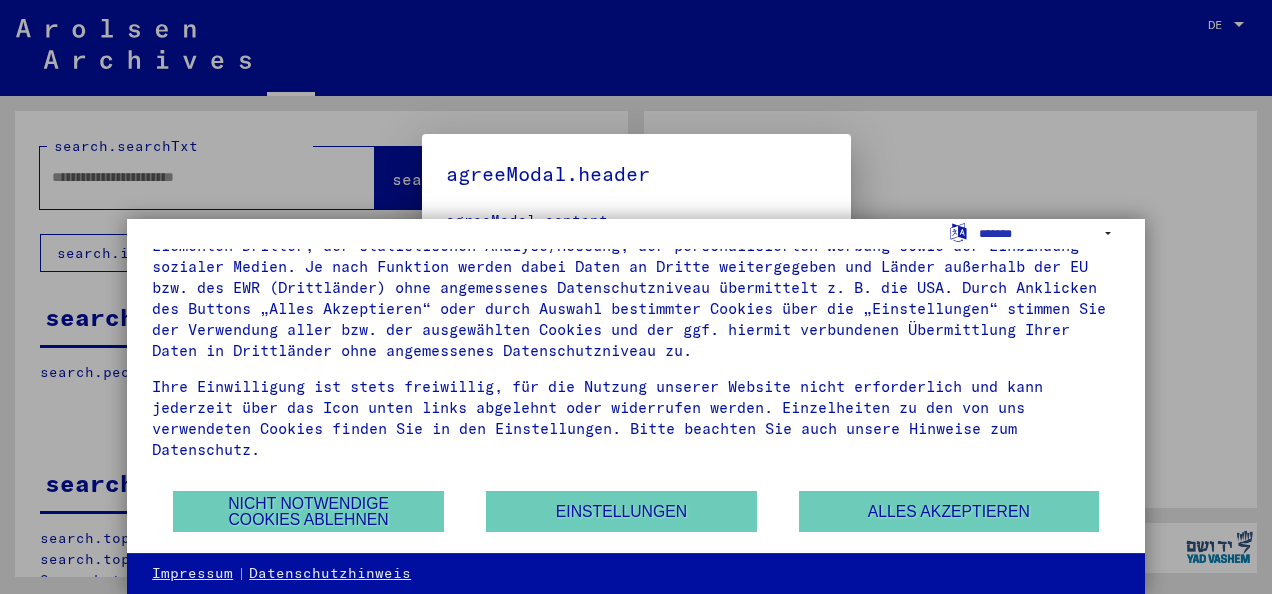 type on "**********" 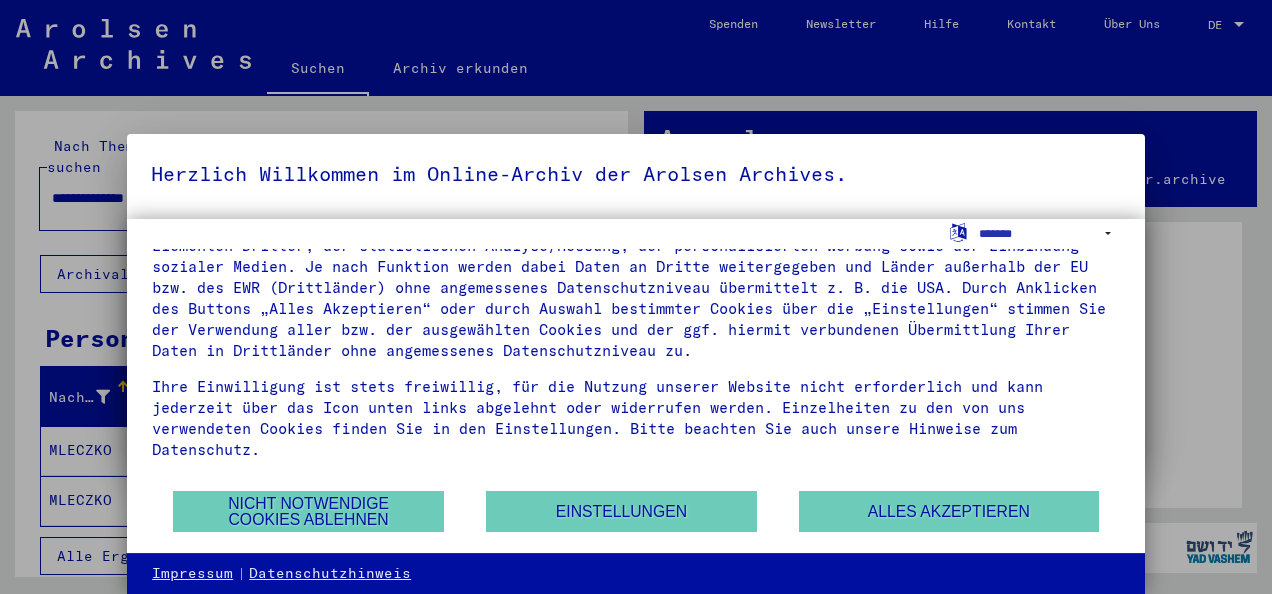 scroll, scrollTop: 0, scrollLeft: 0, axis: both 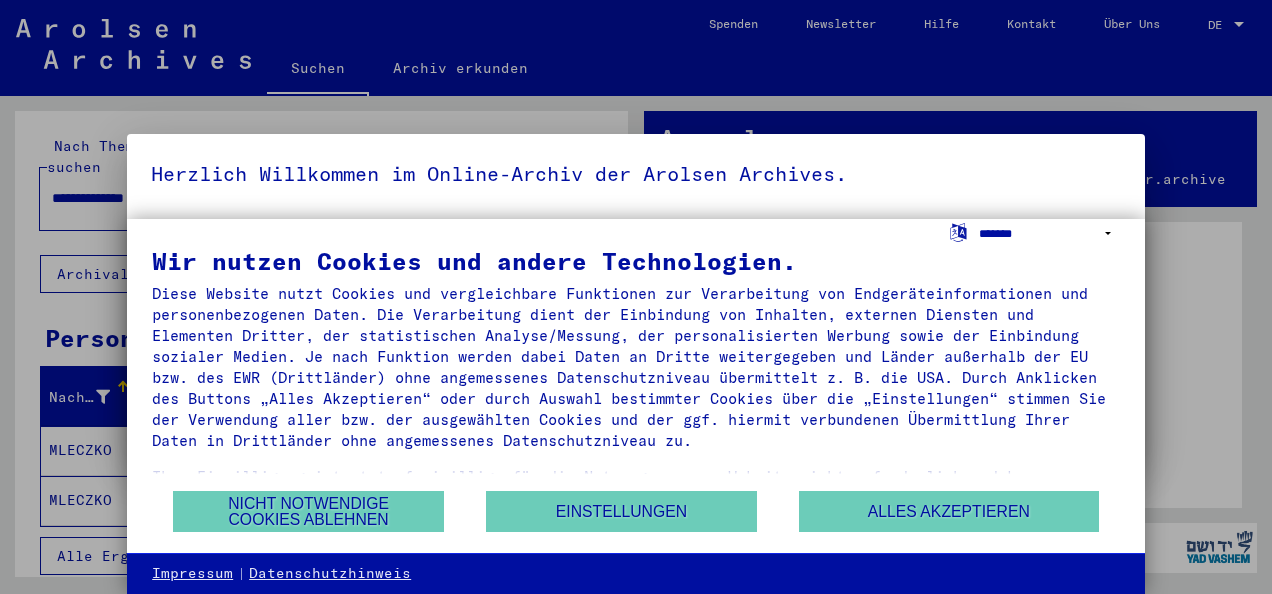click on "**********" at bounding box center (1049, 233) 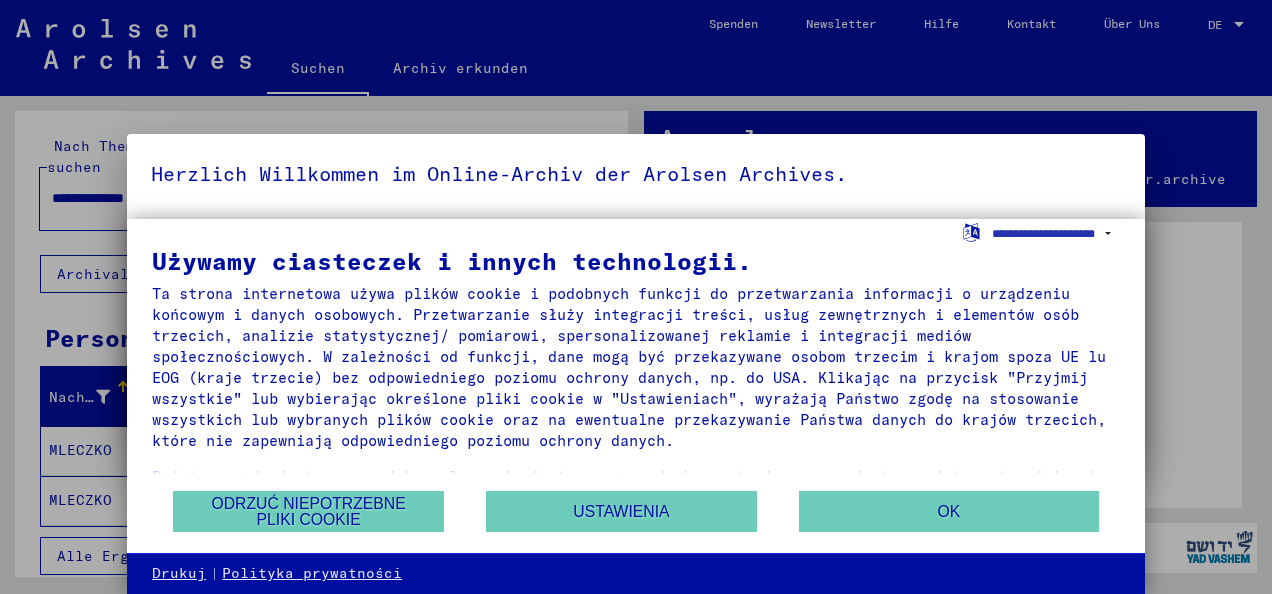 scroll, scrollTop: 90, scrollLeft: 0, axis: vertical 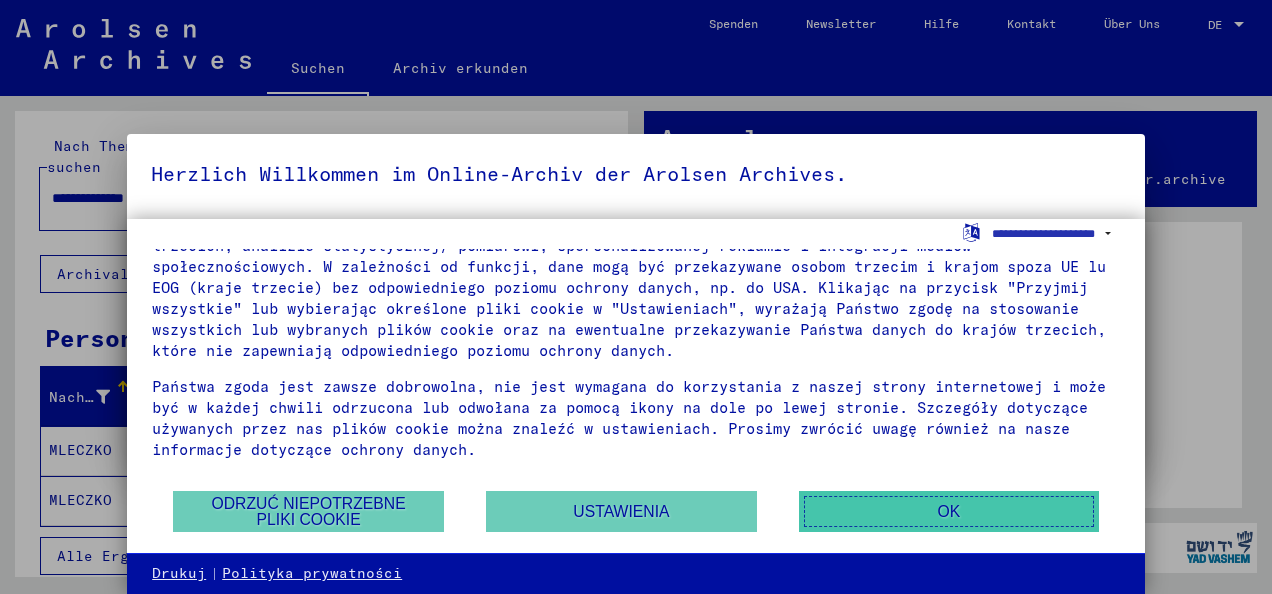 click on "OK" at bounding box center (949, 511) 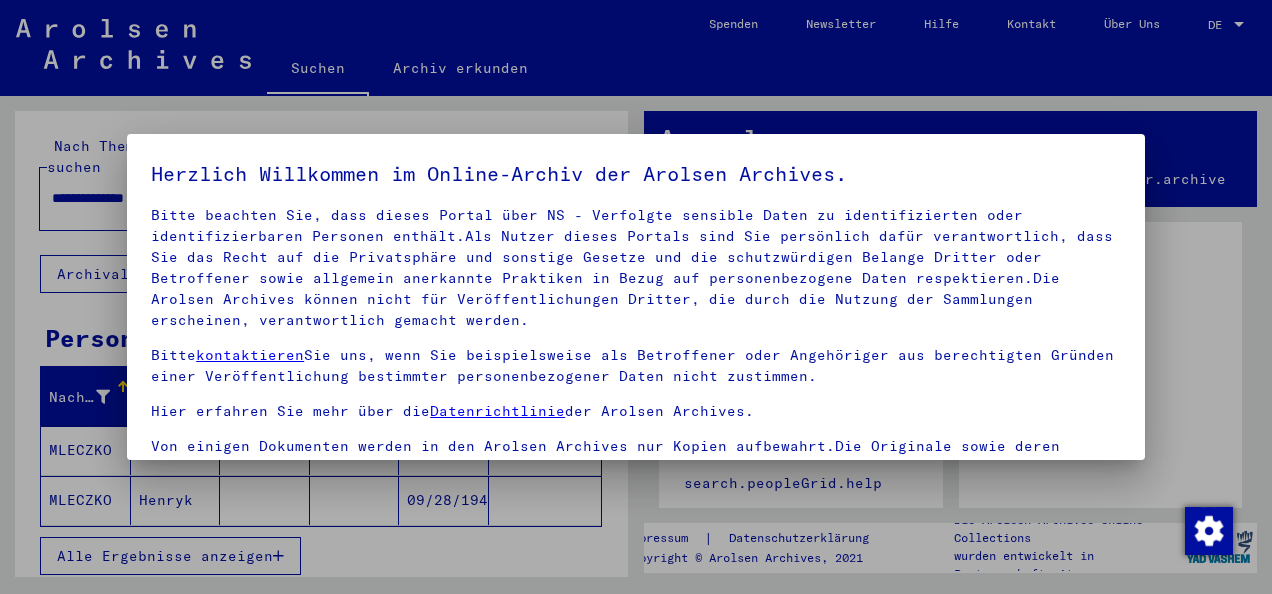 scroll, scrollTop: 158, scrollLeft: 0, axis: vertical 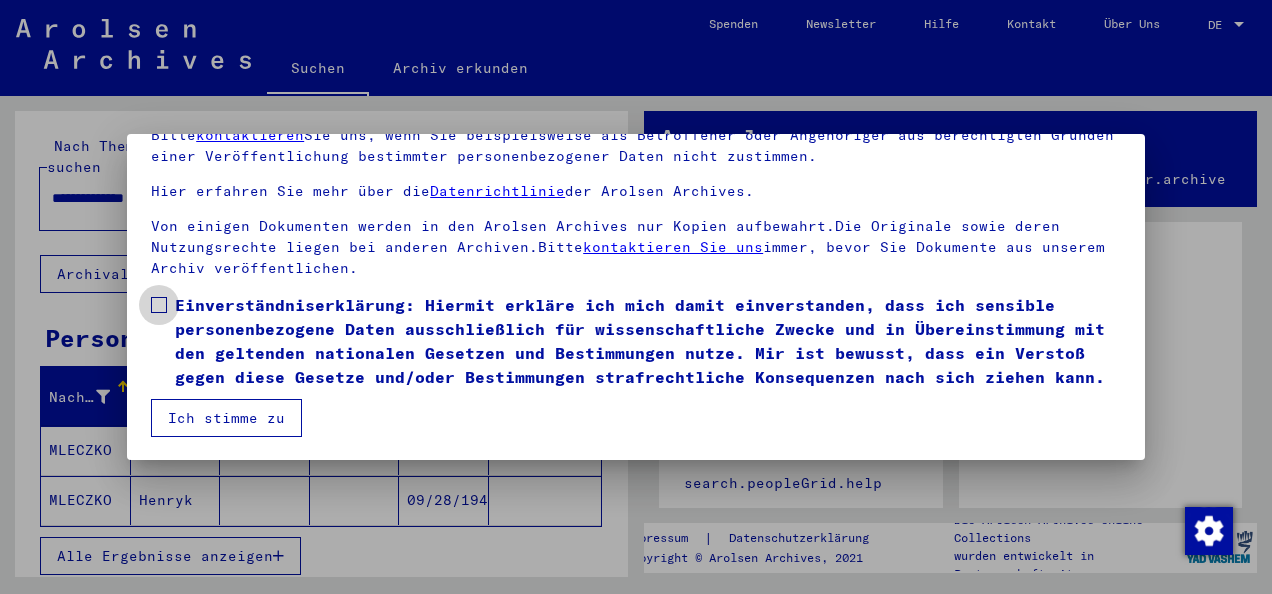 drag, startPoint x: 163, startPoint y: 278, endPoint x: 174, endPoint y: 280, distance: 11.18034 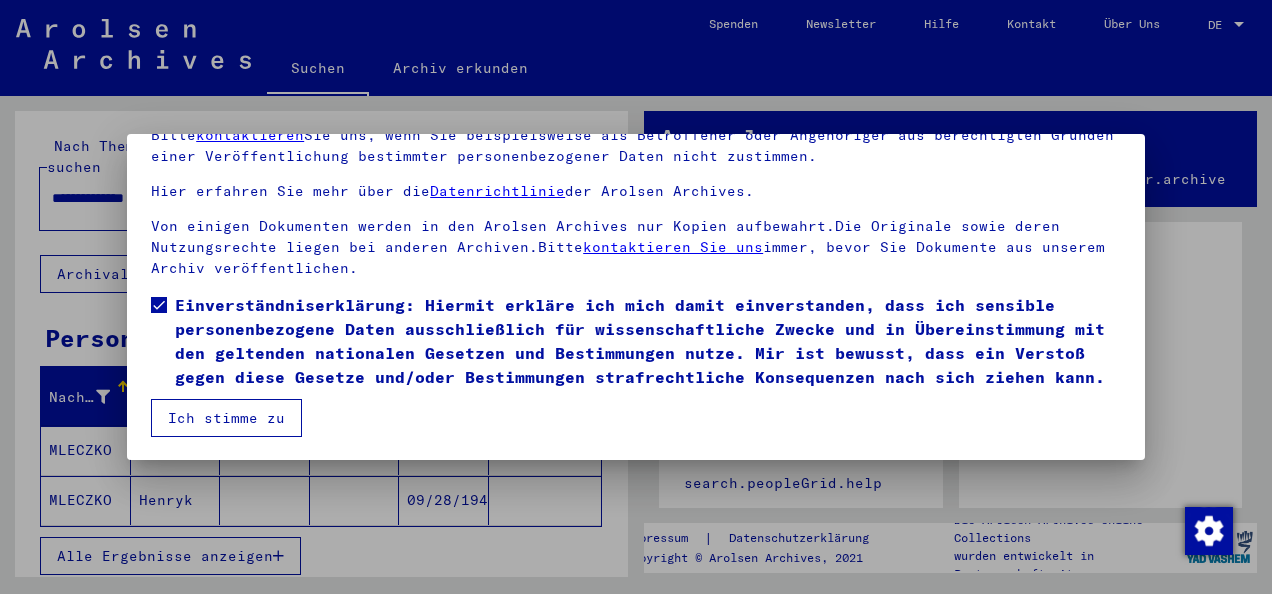 click on "Ich stimme zu" at bounding box center (226, 418) 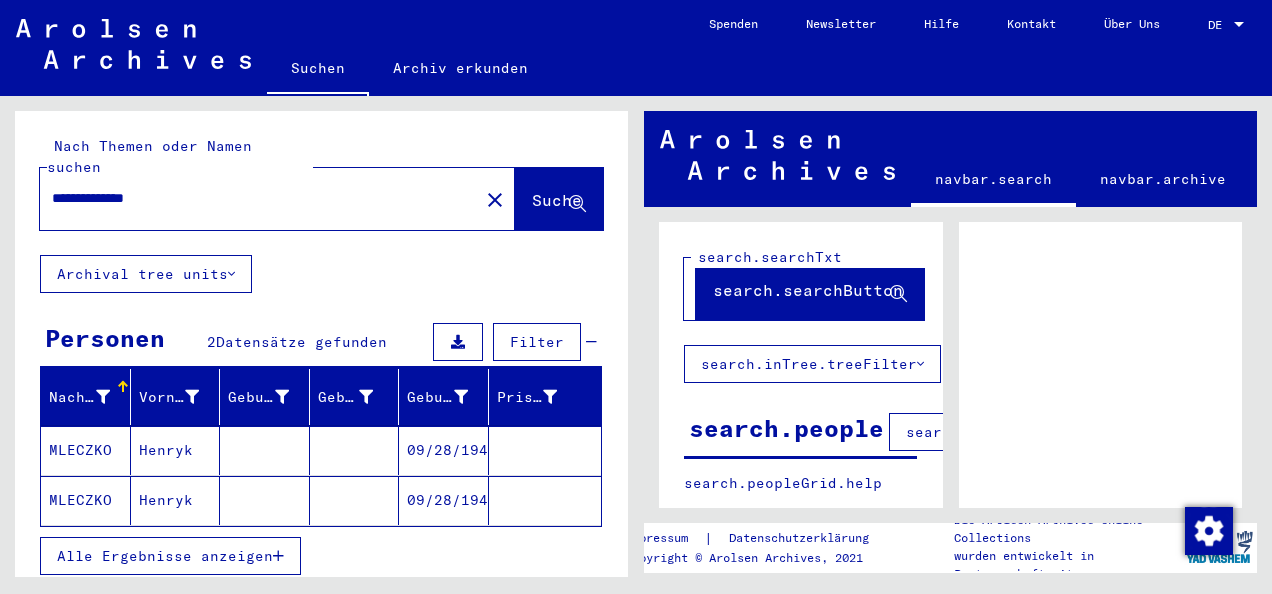 click on "09/28/1940" at bounding box center [444, 500] 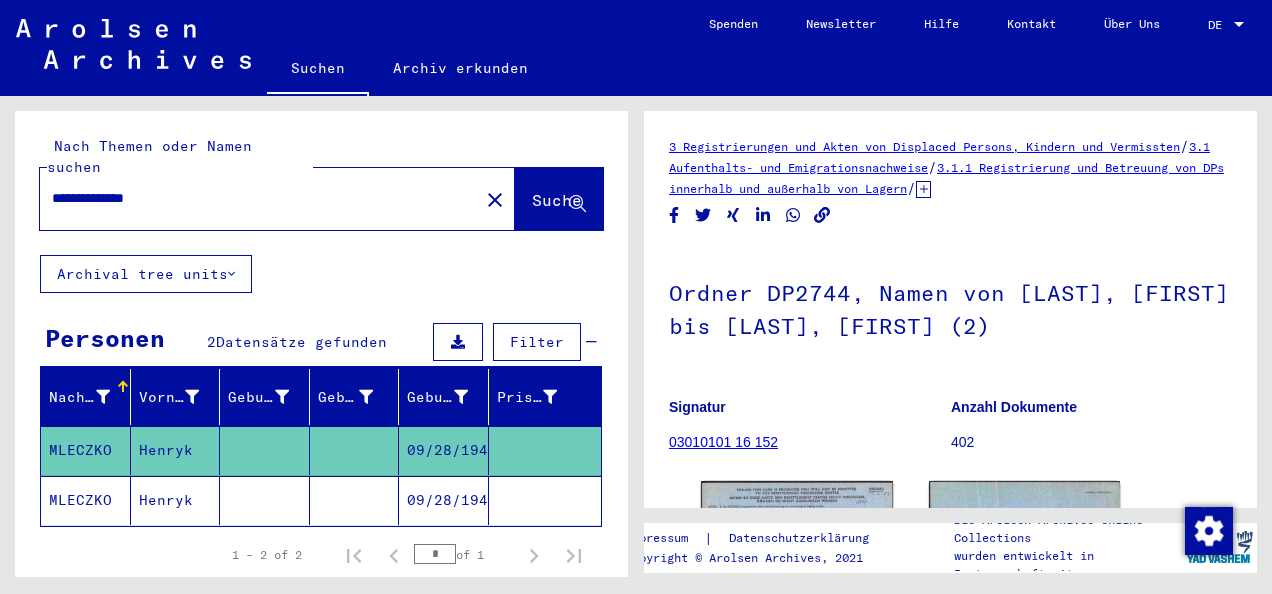 scroll, scrollTop: 0, scrollLeft: 0, axis: both 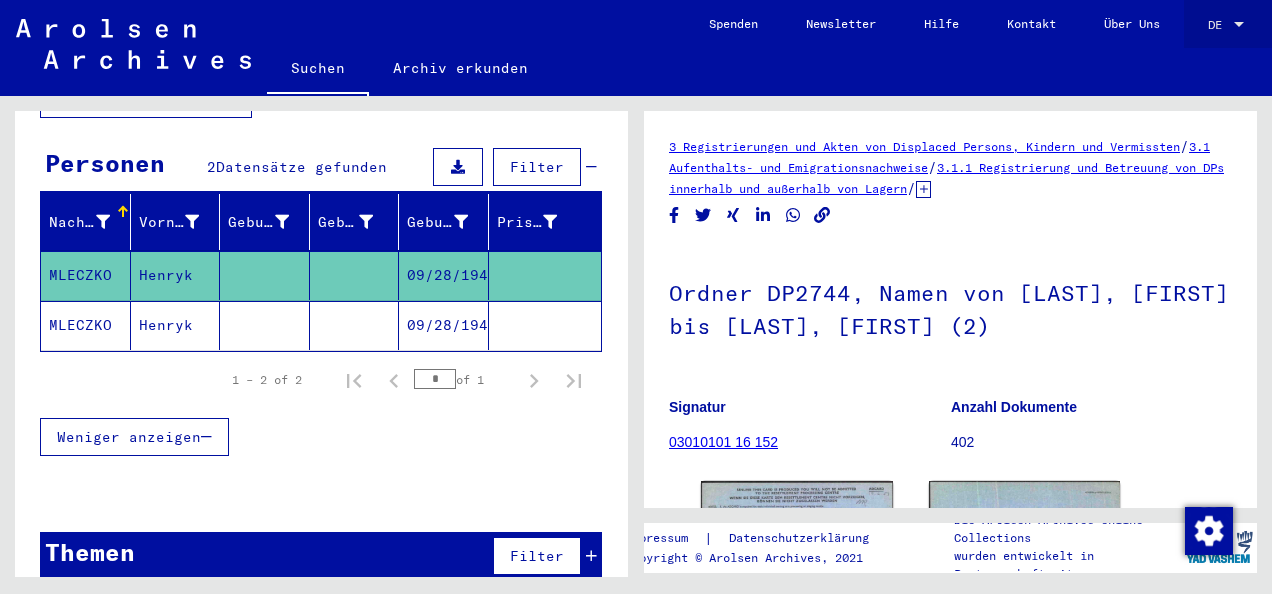 click on "DE DE" 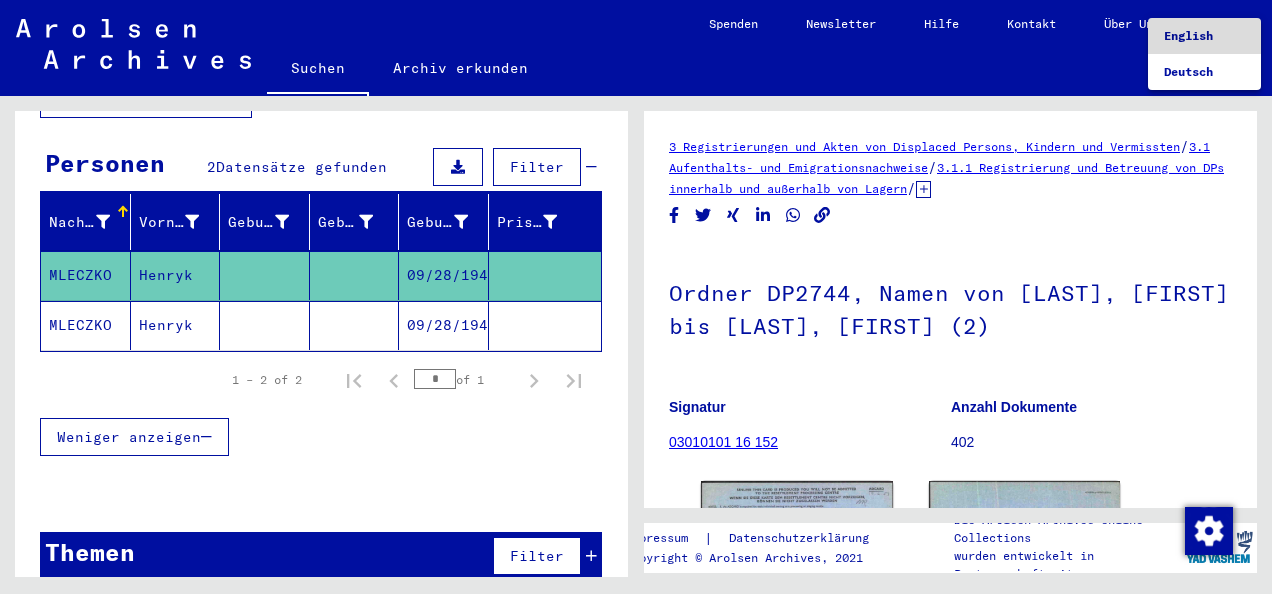click on "English" at bounding box center (1204, 36) 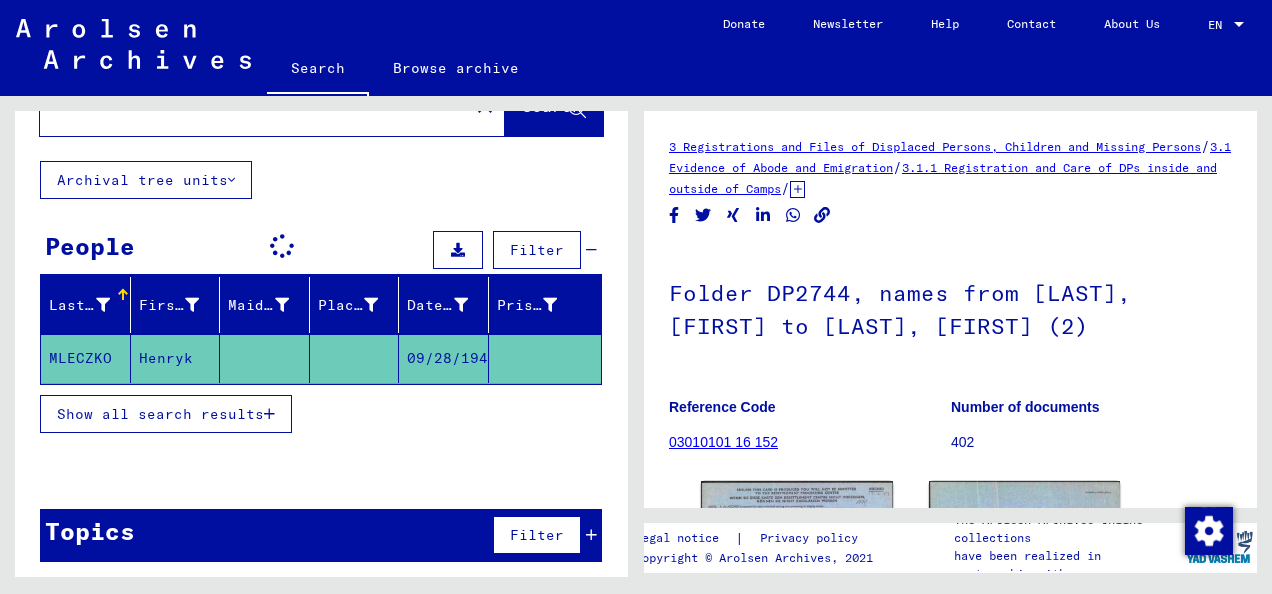 scroll, scrollTop: 70, scrollLeft: 0, axis: vertical 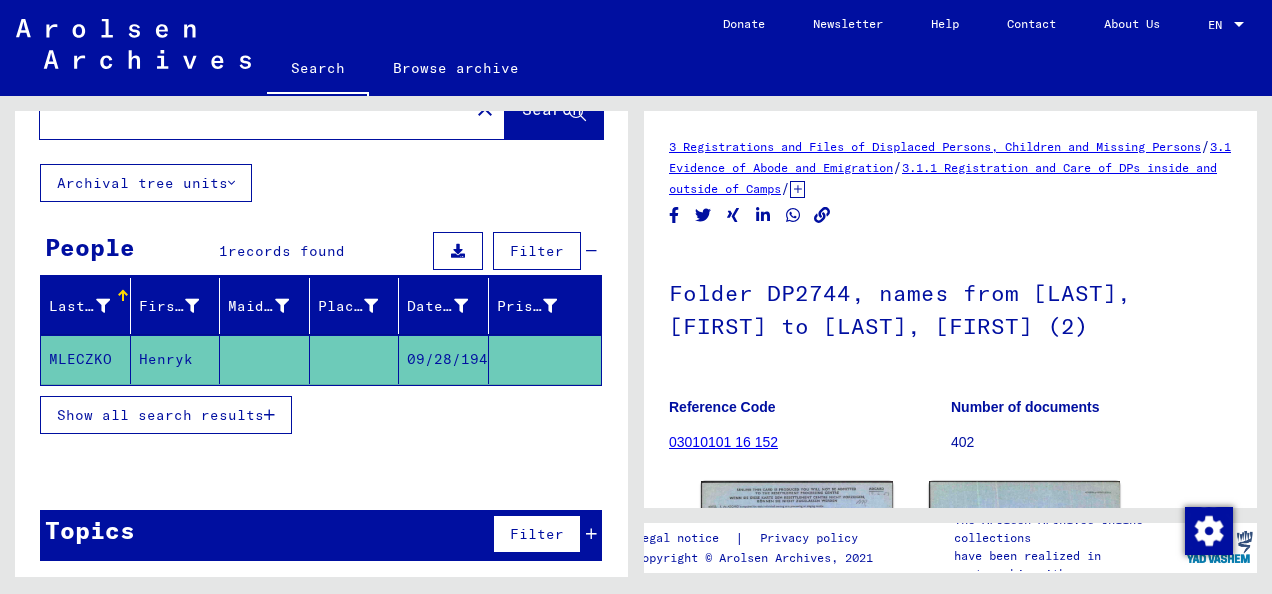 click at bounding box center [269, 415] 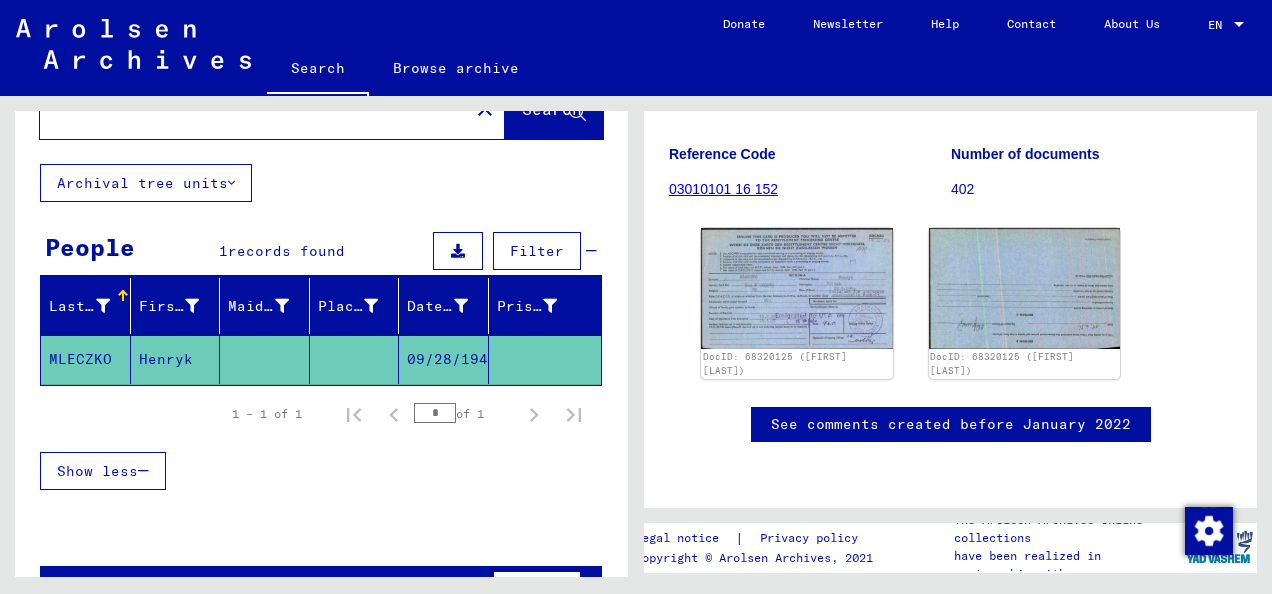 scroll, scrollTop: 300, scrollLeft: 0, axis: vertical 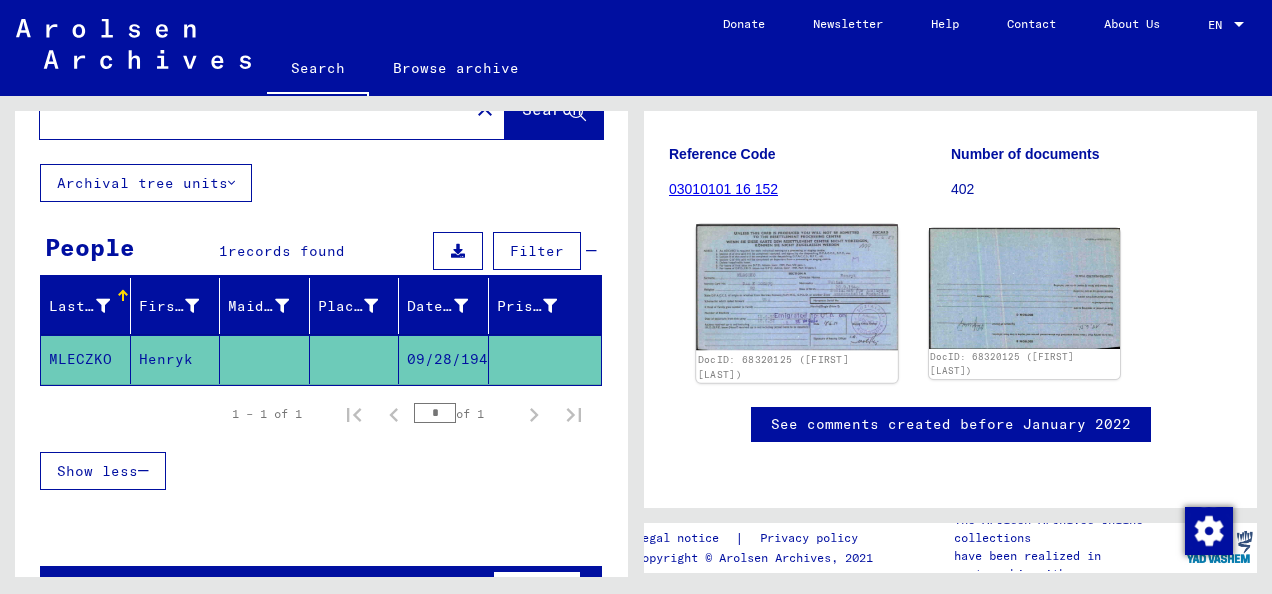 click 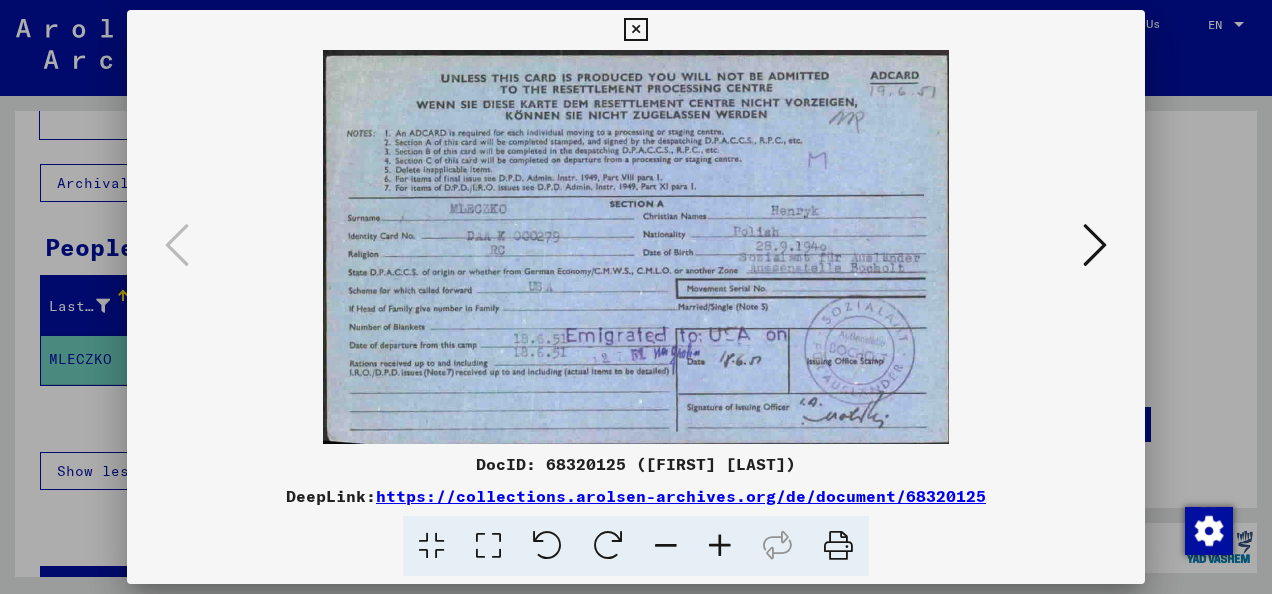 click at bounding box center (1095, 245) 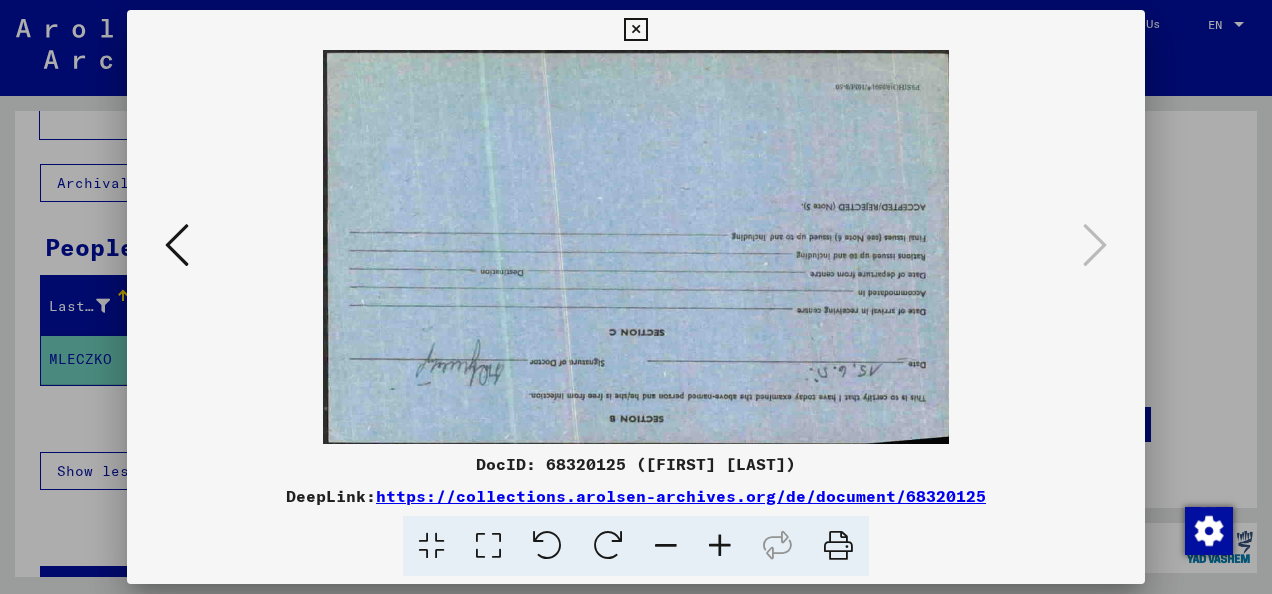 click at bounding box center (177, 245) 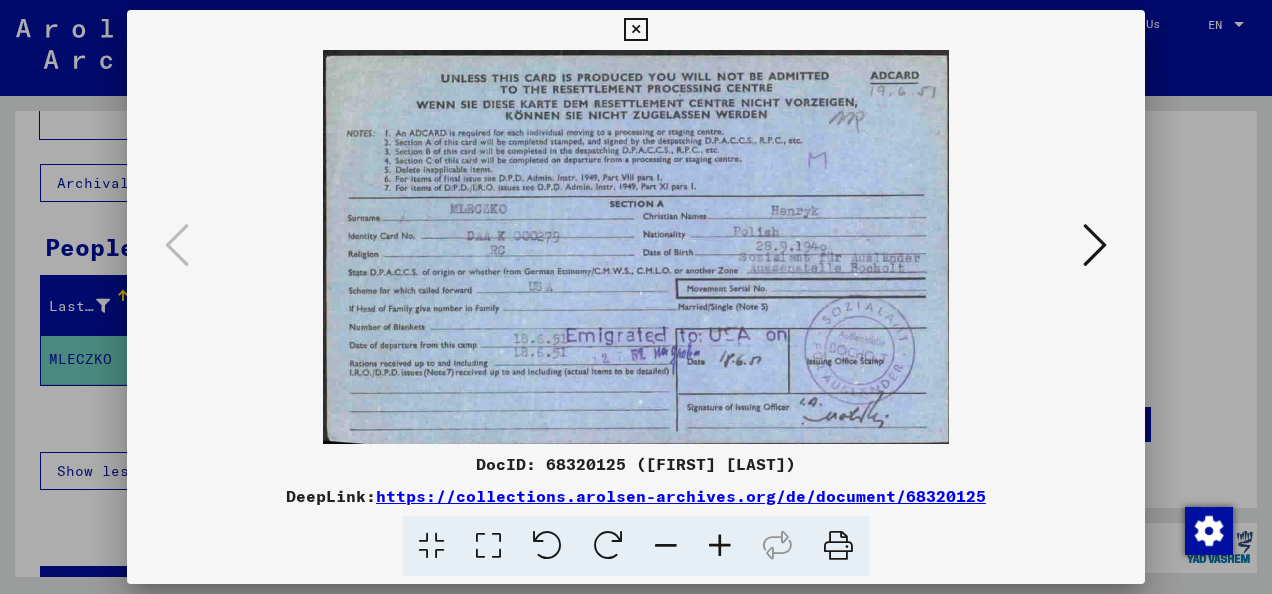 click at bounding box center (635, 30) 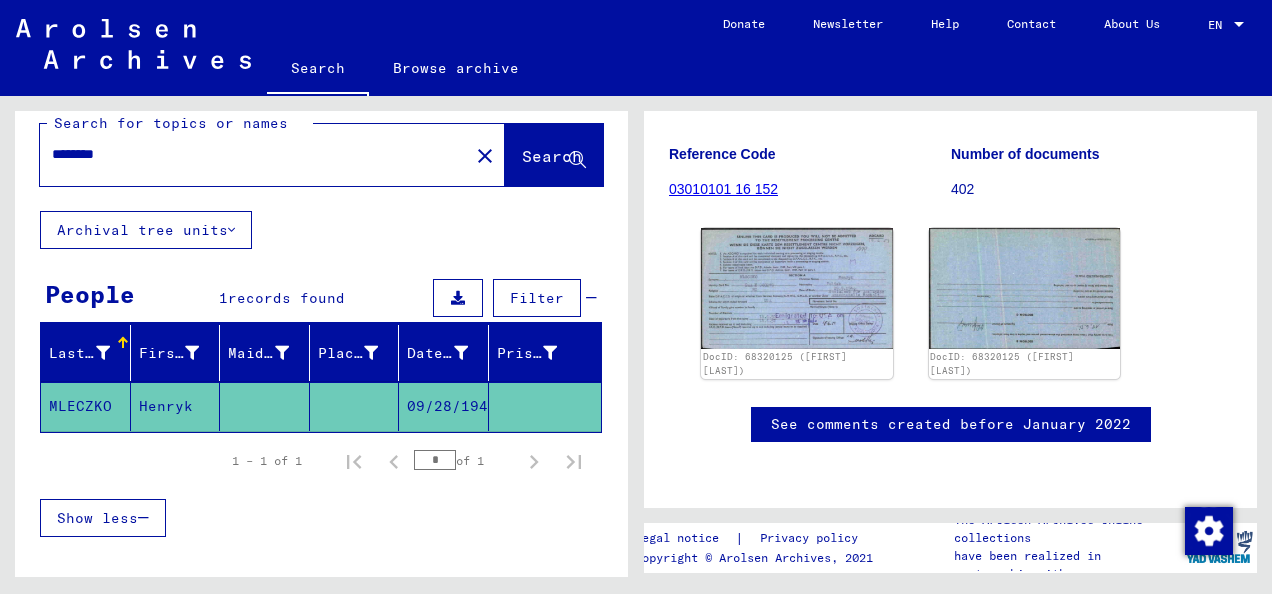 scroll, scrollTop: 0, scrollLeft: 0, axis: both 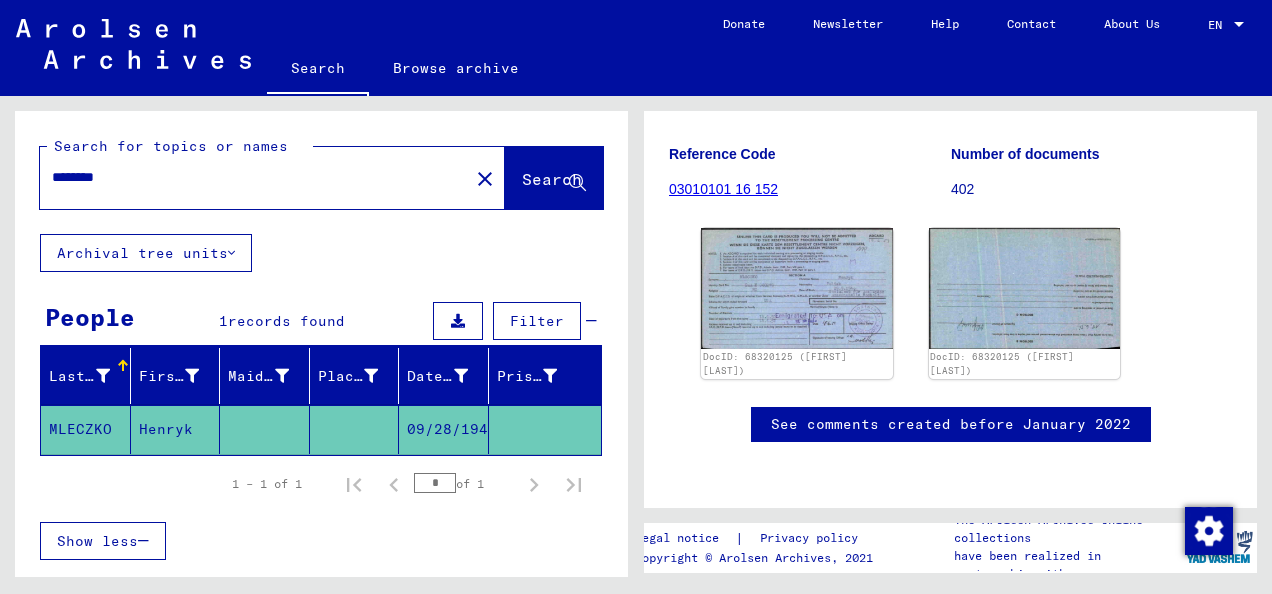 click on "********" at bounding box center (254, 177) 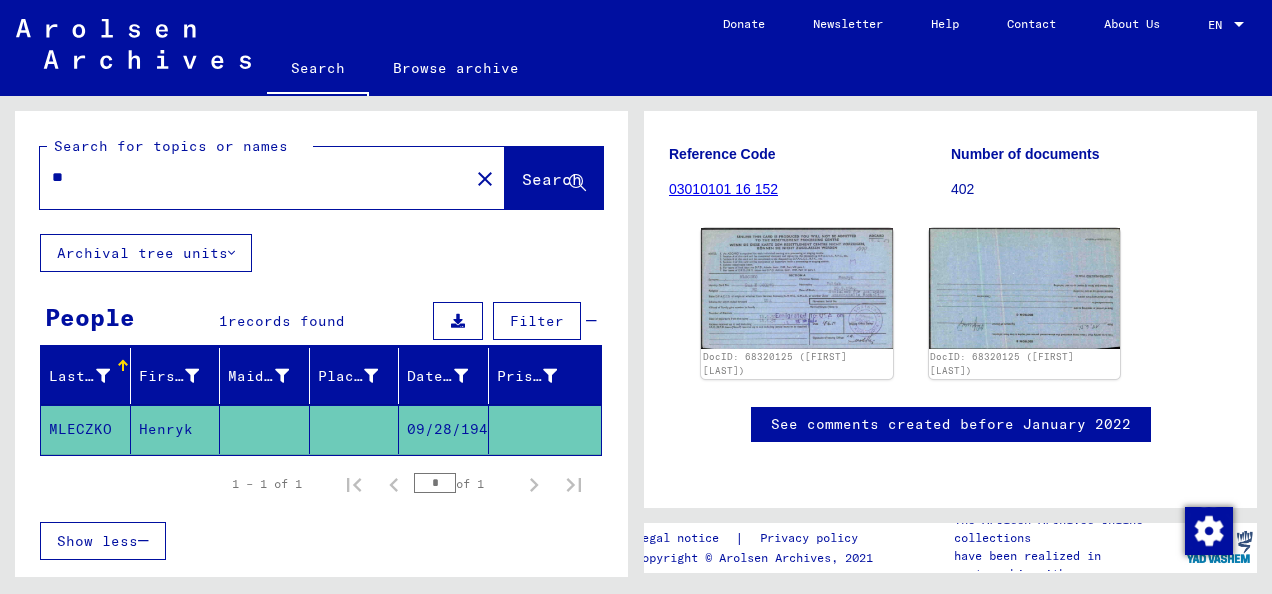 type on "*" 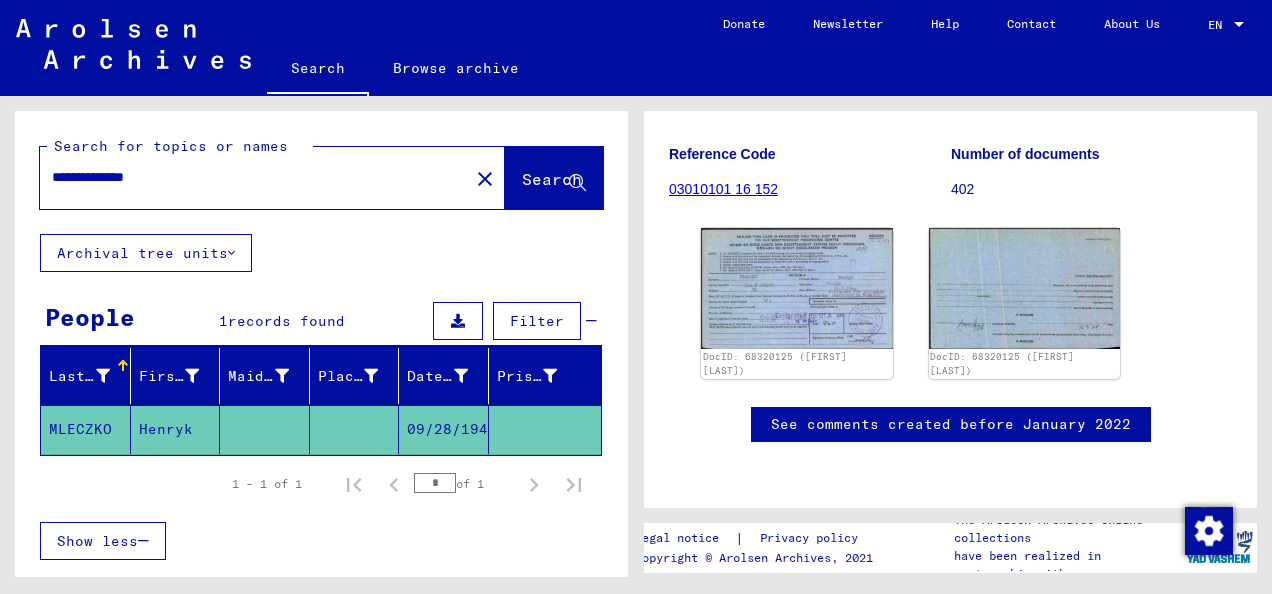 type on "**********" 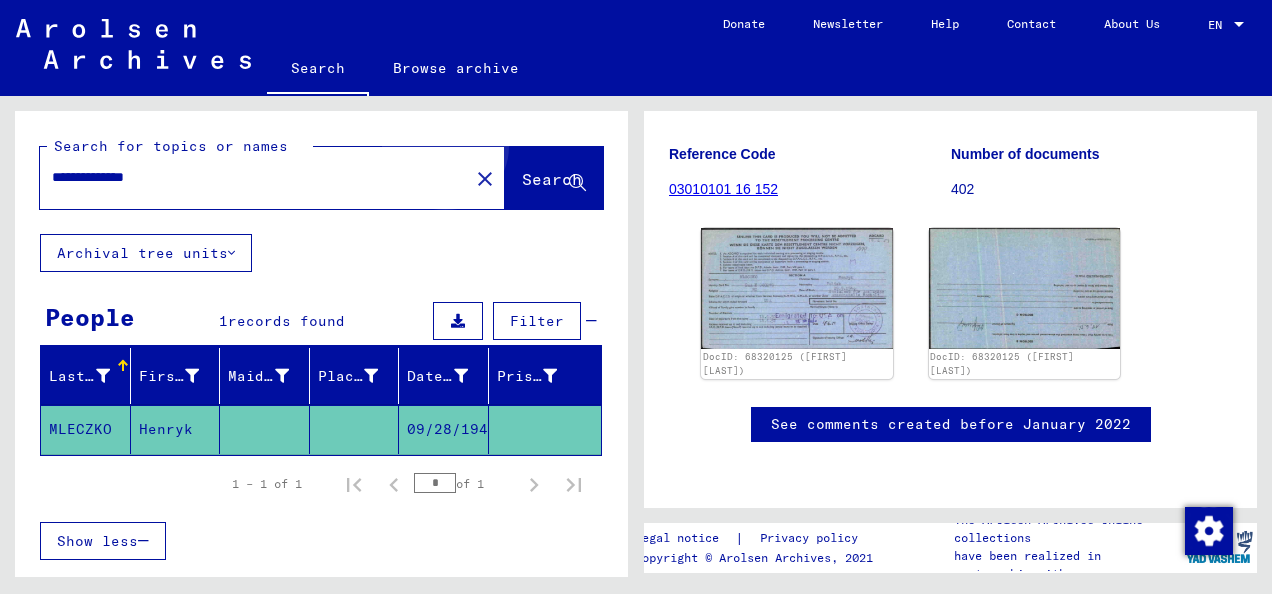 click on "Search" 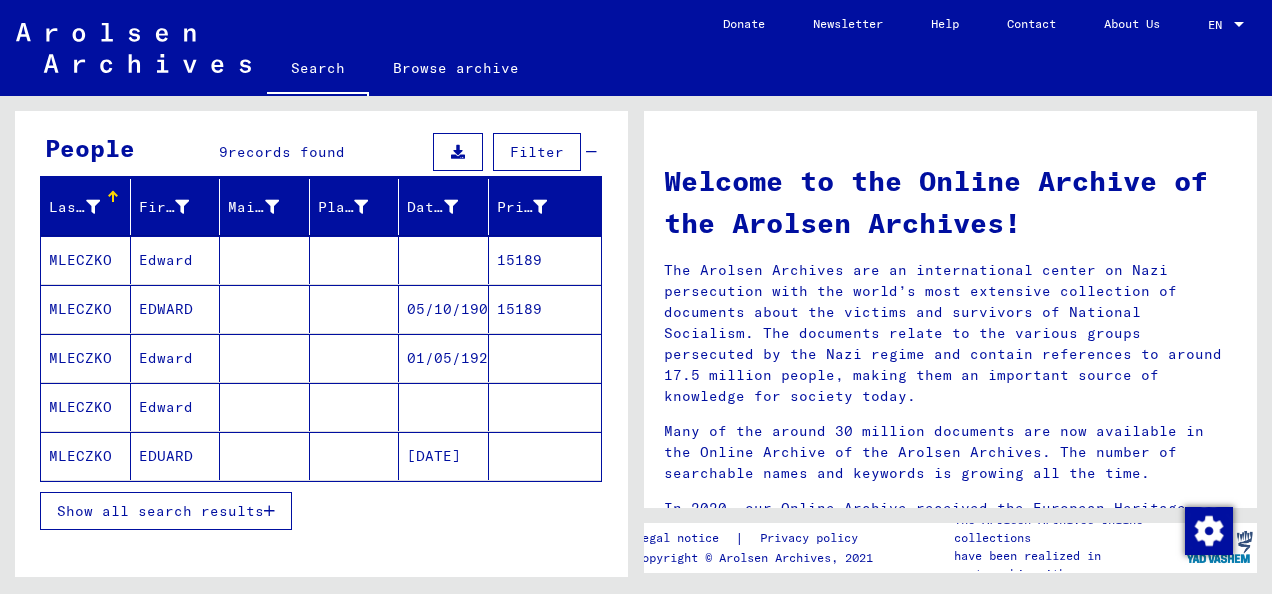 scroll, scrollTop: 200, scrollLeft: 0, axis: vertical 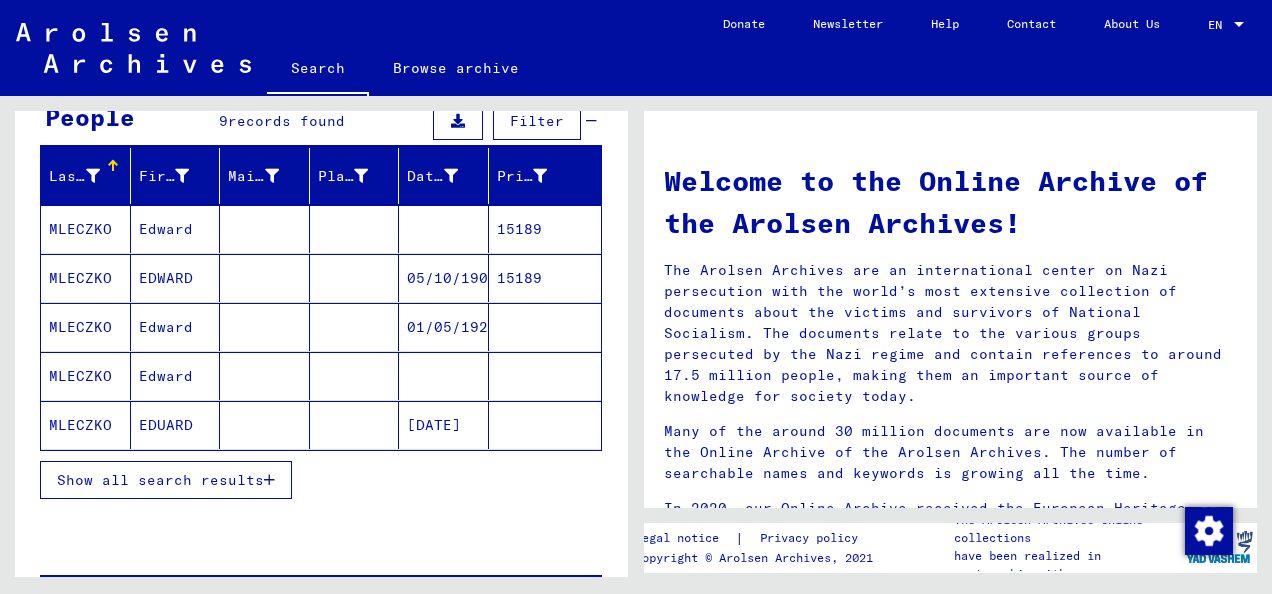 click on "Show all search results" at bounding box center (166, 480) 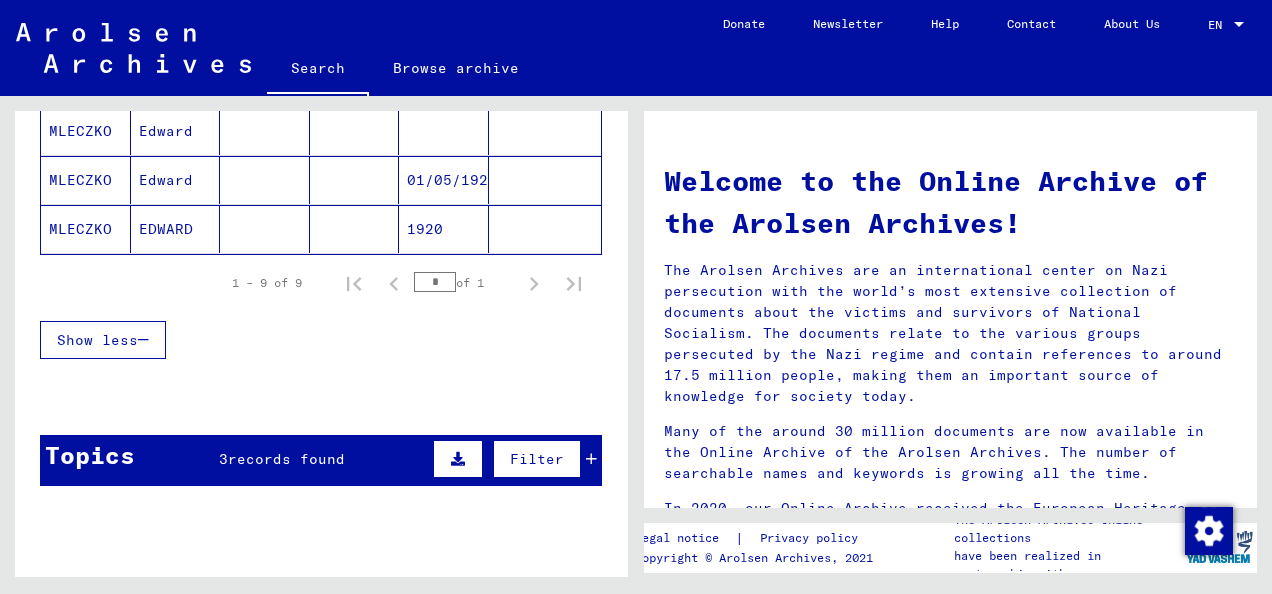 scroll, scrollTop: 600, scrollLeft: 0, axis: vertical 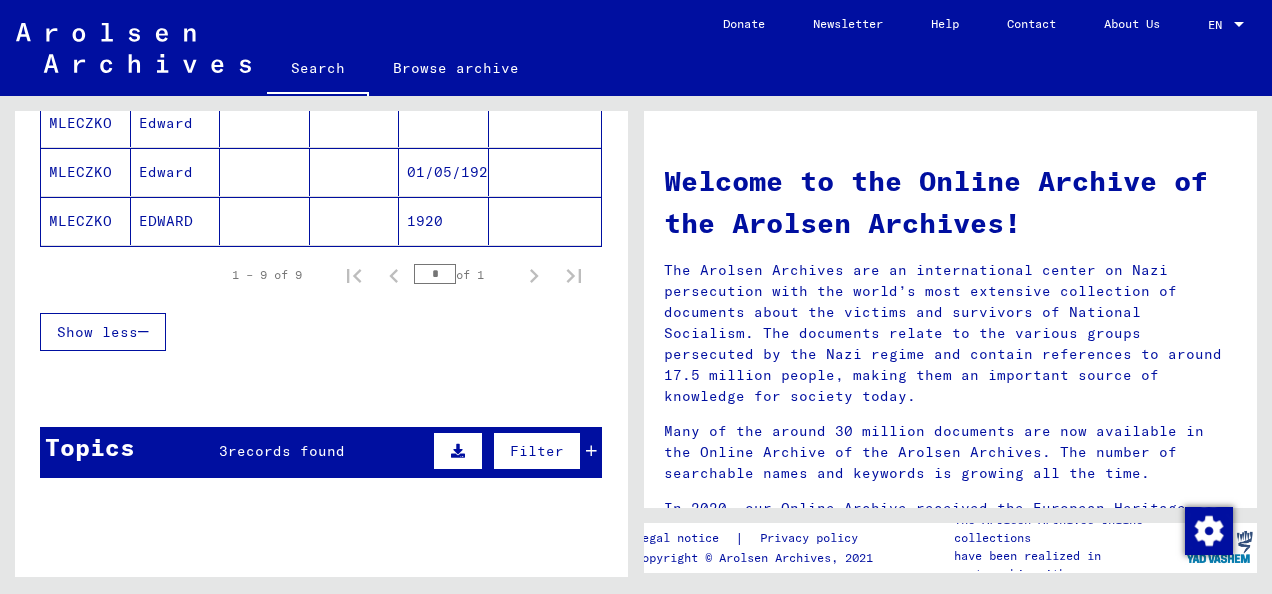 click 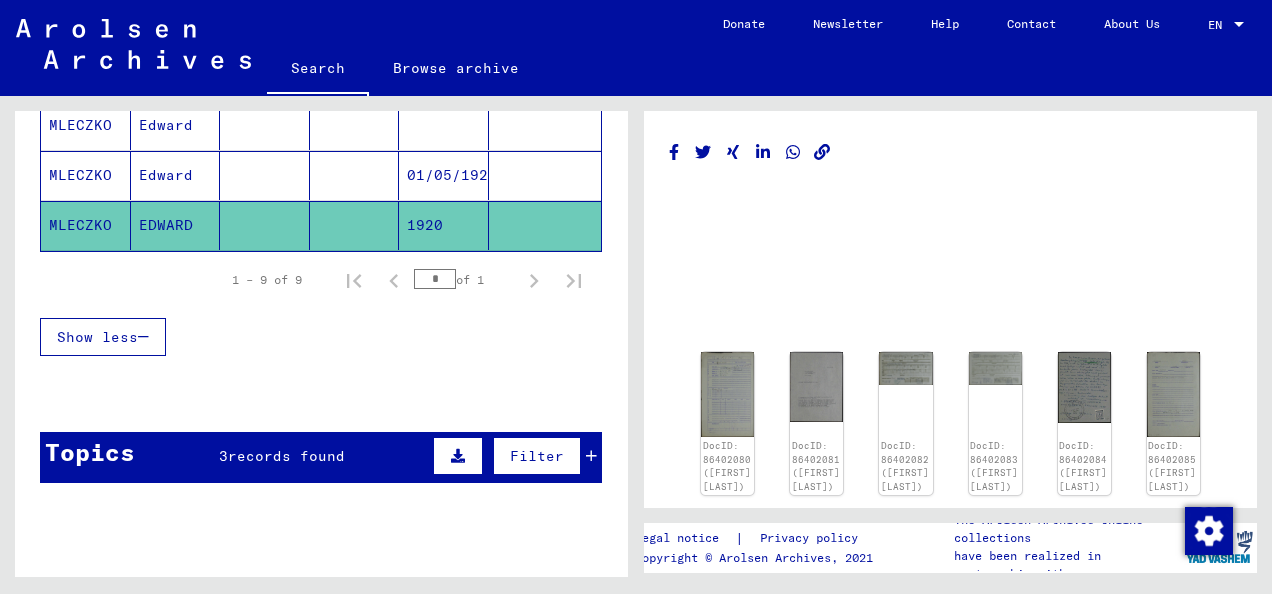 scroll, scrollTop: 0, scrollLeft: 0, axis: both 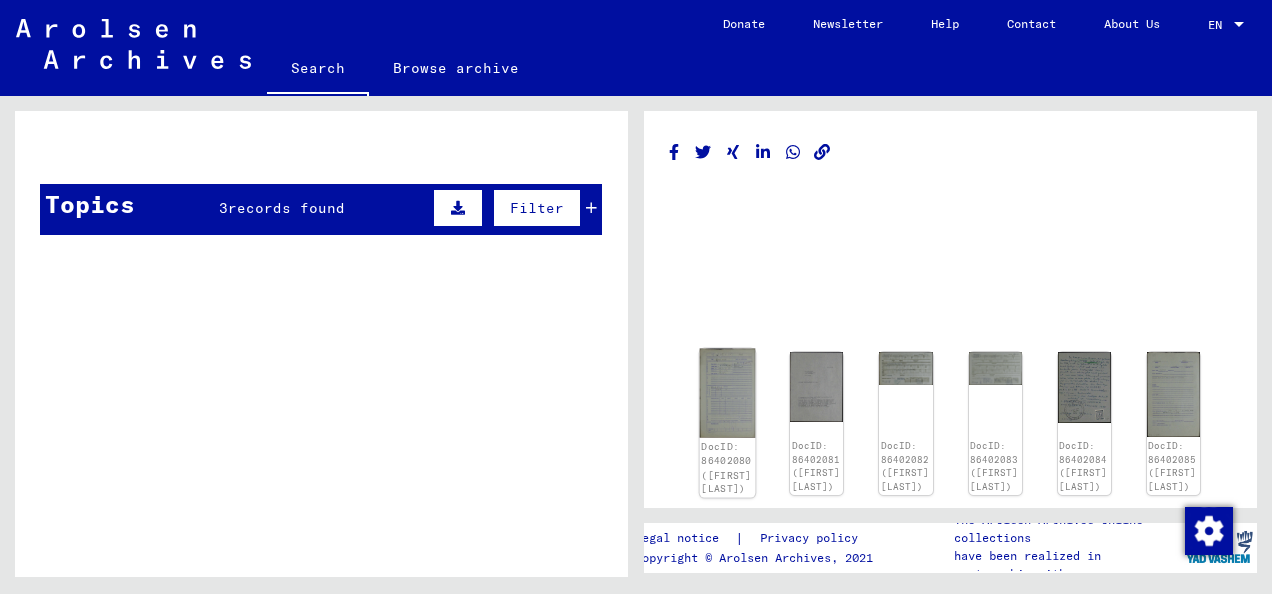 click 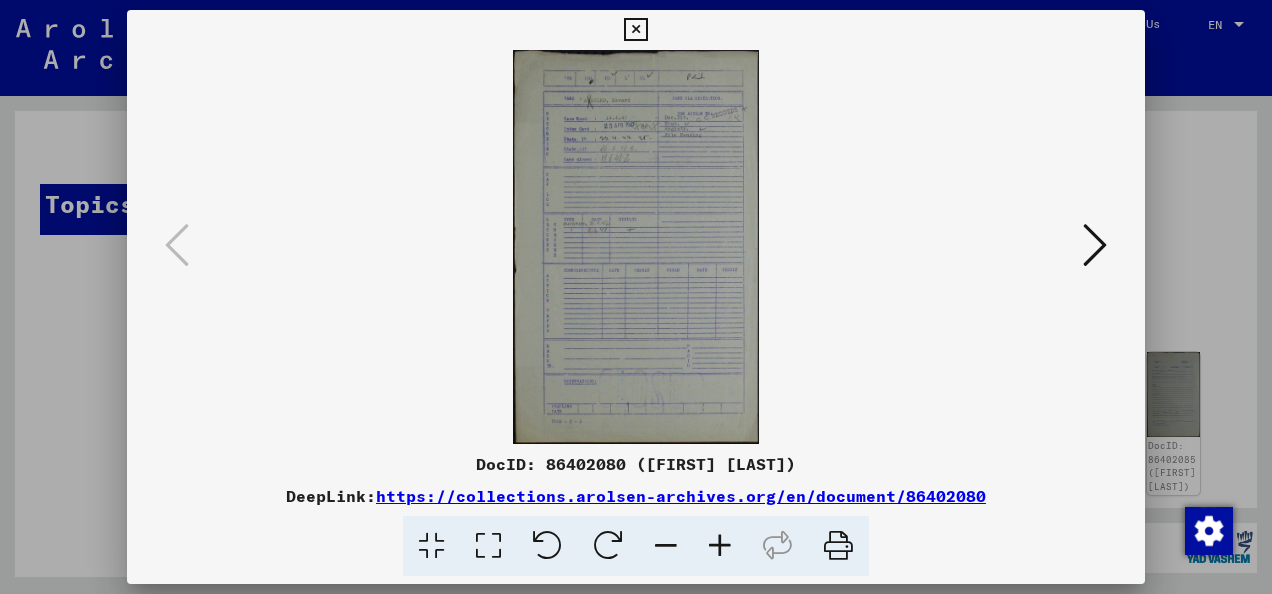 click at bounding box center [636, 247] 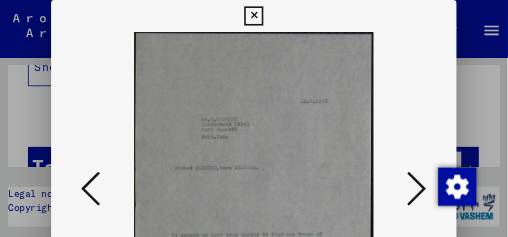 scroll, scrollTop: 859, scrollLeft: 0, axis: vertical 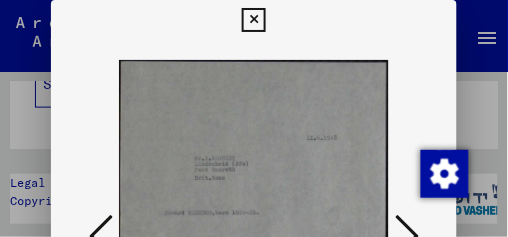 drag, startPoint x: 1271, startPoint y: 11, endPoint x: 209, endPoint y: 132, distance: 1068.8708 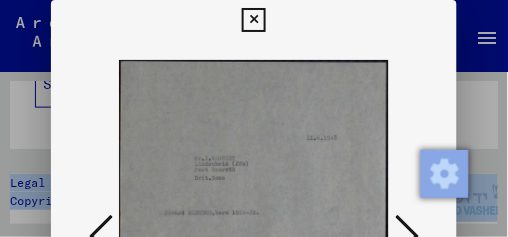 drag, startPoint x: 505, startPoint y: 185, endPoint x: 509, endPoint y: 202, distance: 17.464249 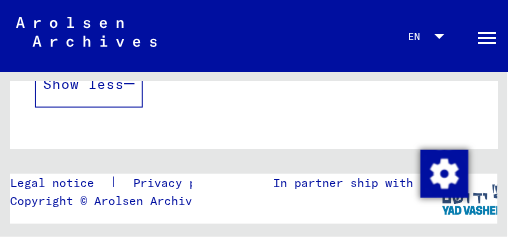 scroll, scrollTop: 16, scrollLeft: 0, axis: vertical 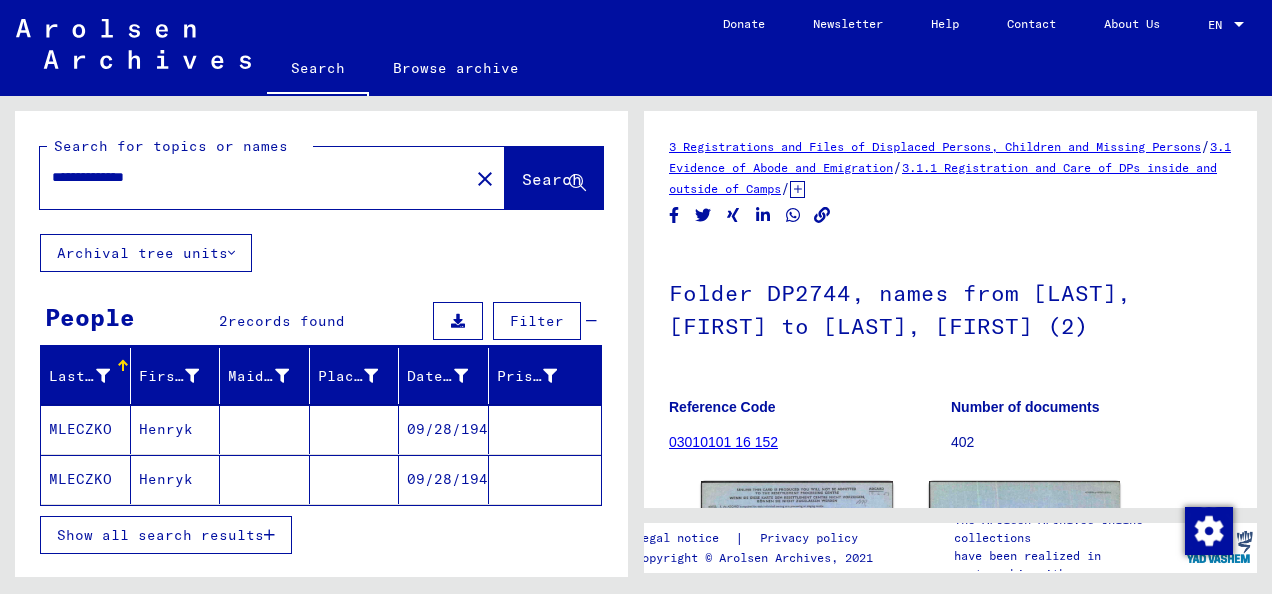 drag, startPoint x: 480, startPoint y: 0, endPoint x: 566, endPoint y: 249, distance: 263.4331 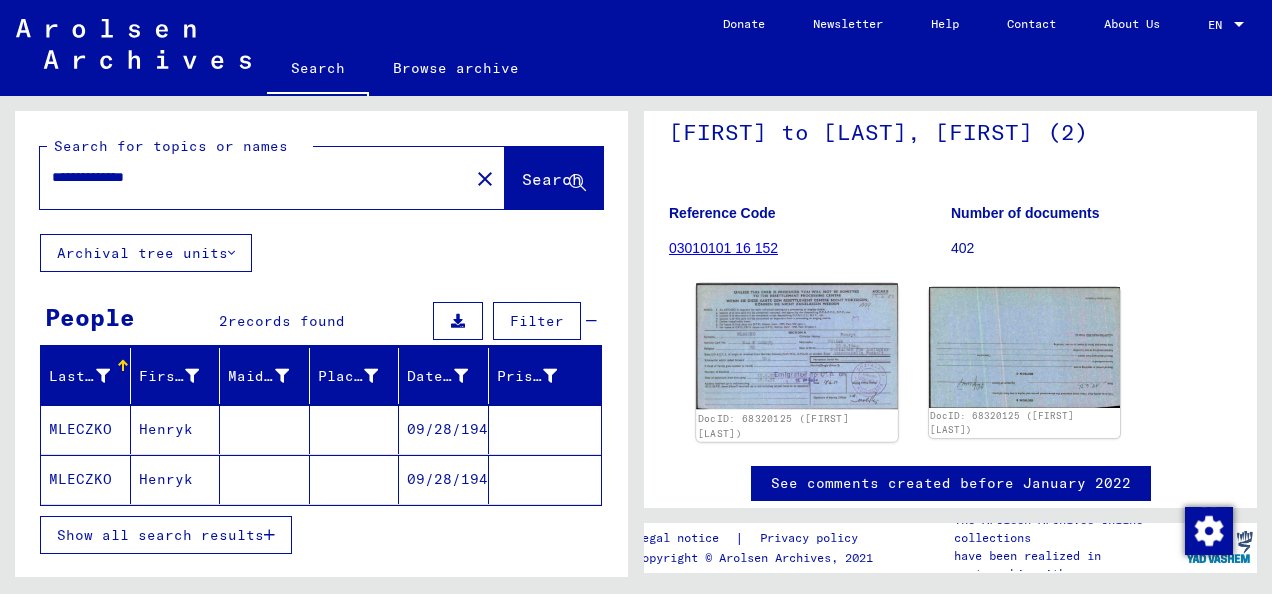 scroll, scrollTop: 200, scrollLeft: 0, axis: vertical 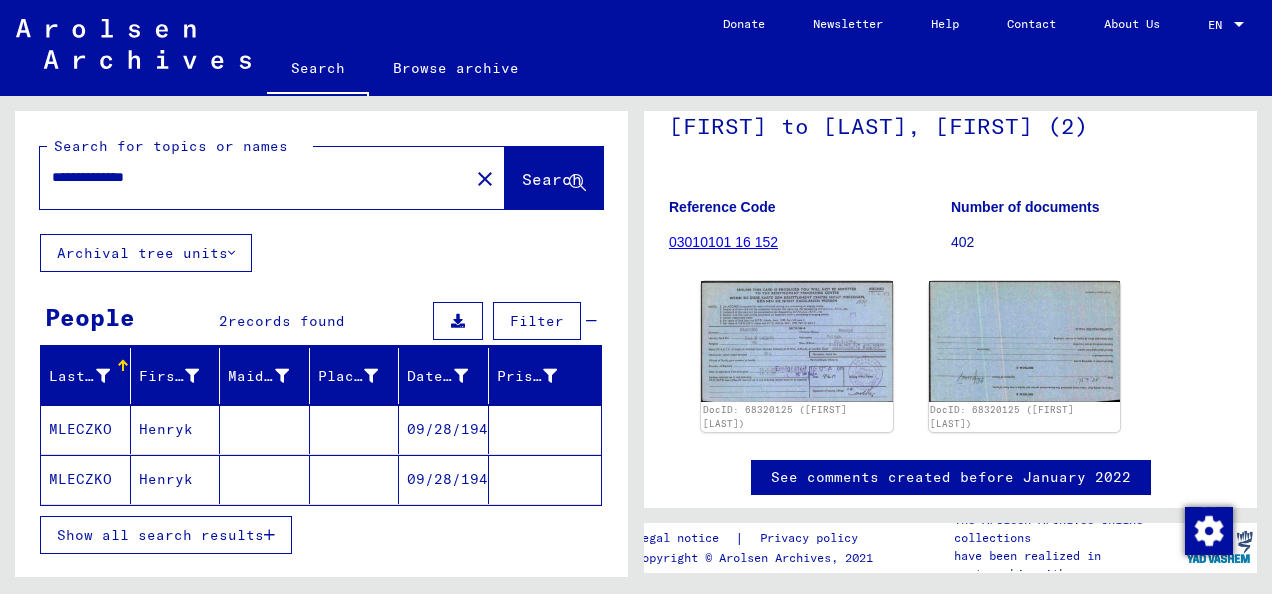 click on "**********" at bounding box center [254, 177] 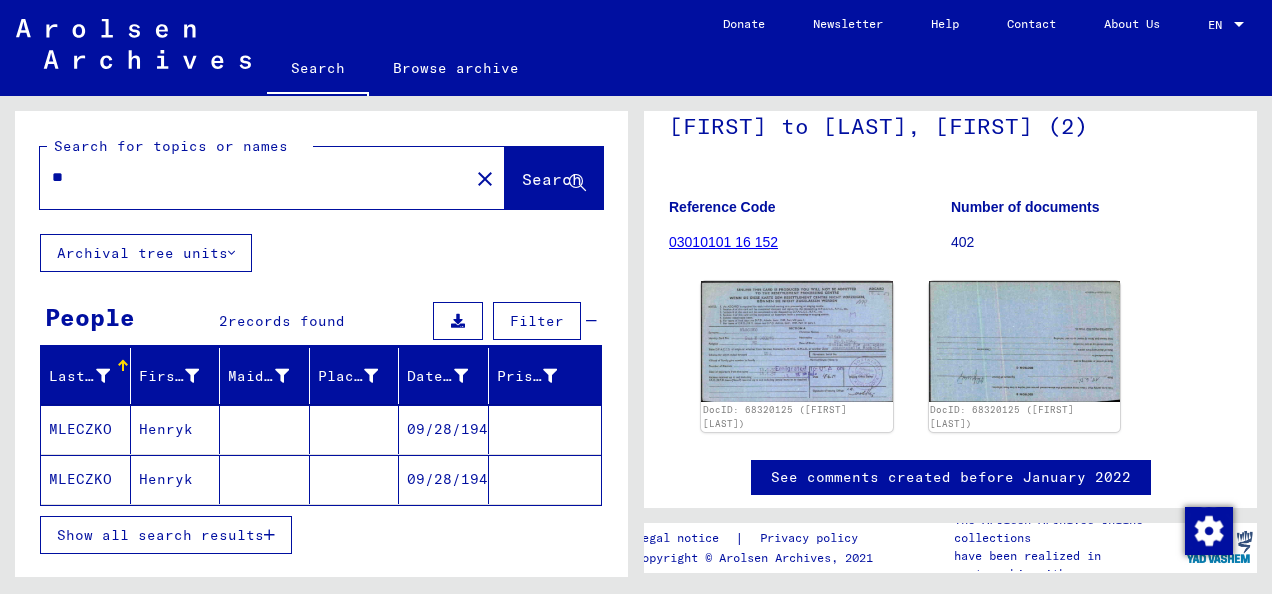 type on "*" 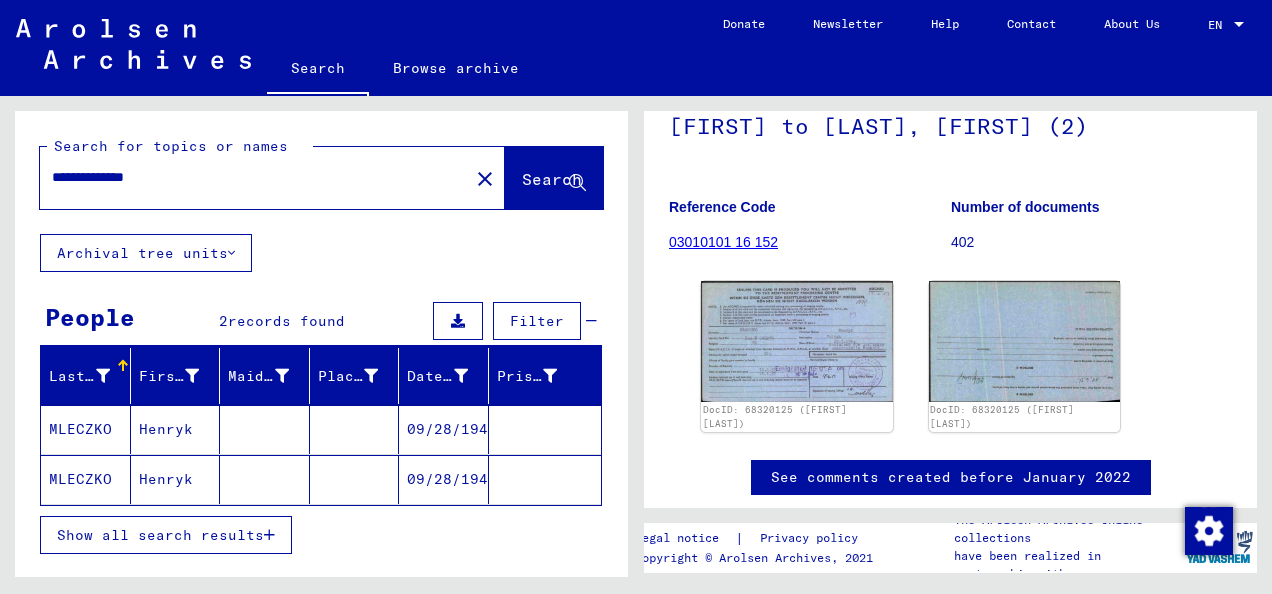 type on "**********" 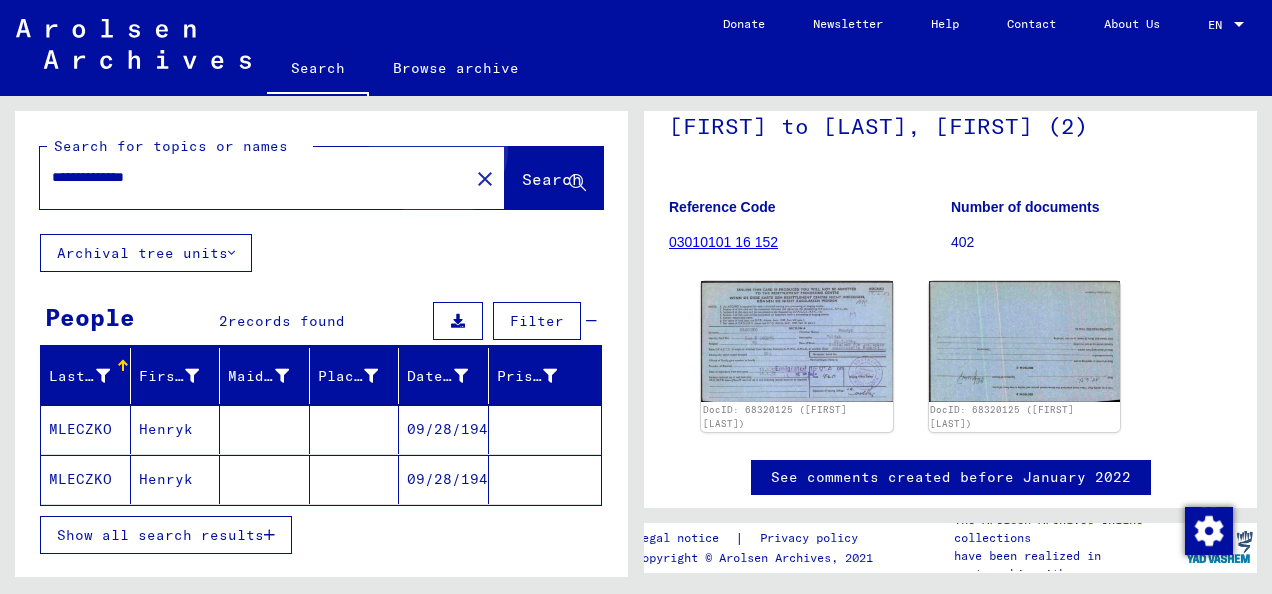 click on "Search" 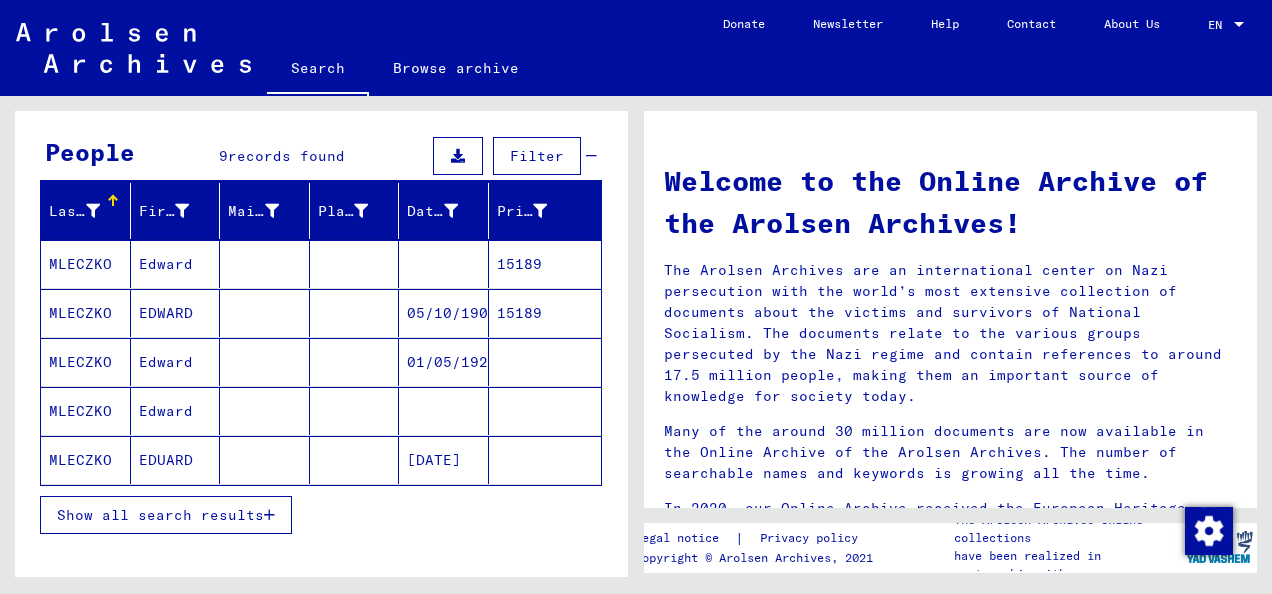 scroll, scrollTop: 200, scrollLeft: 0, axis: vertical 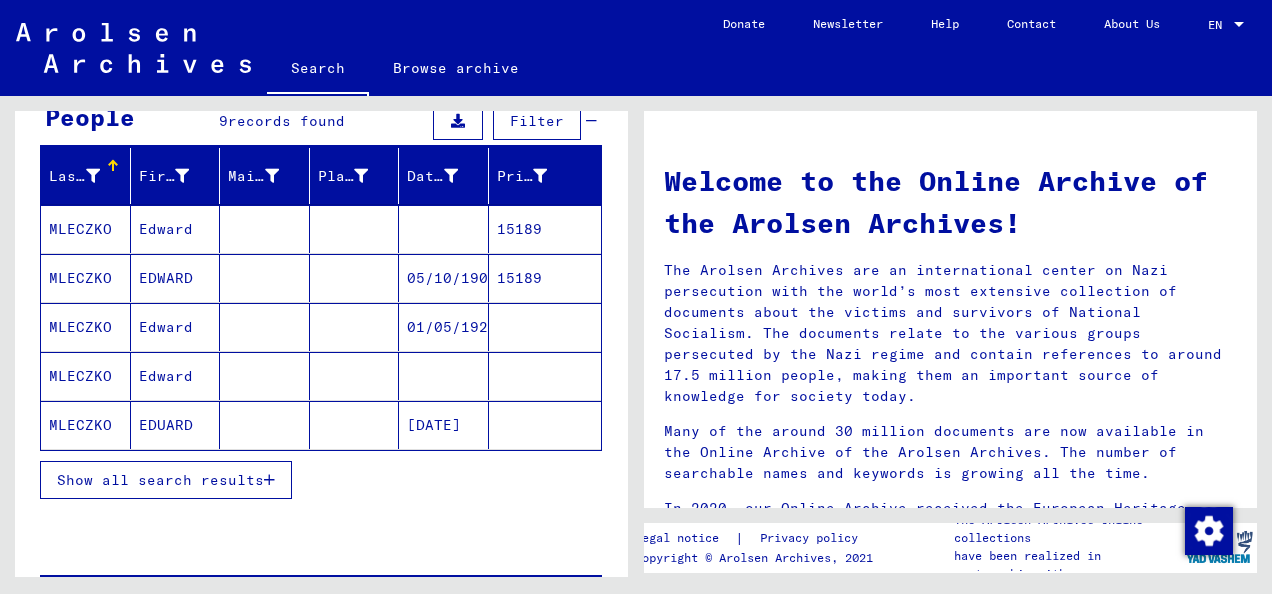 click on "Show all search results" at bounding box center [160, 480] 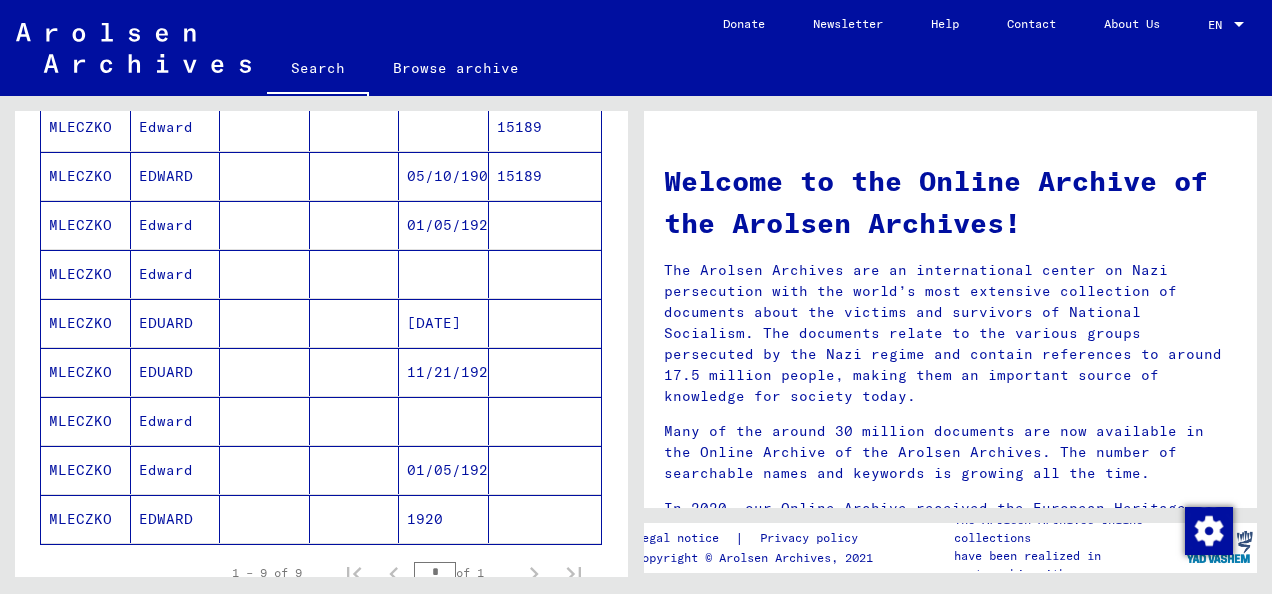 scroll, scrollTop: 400, scrollLeft: 0, axis: vertical 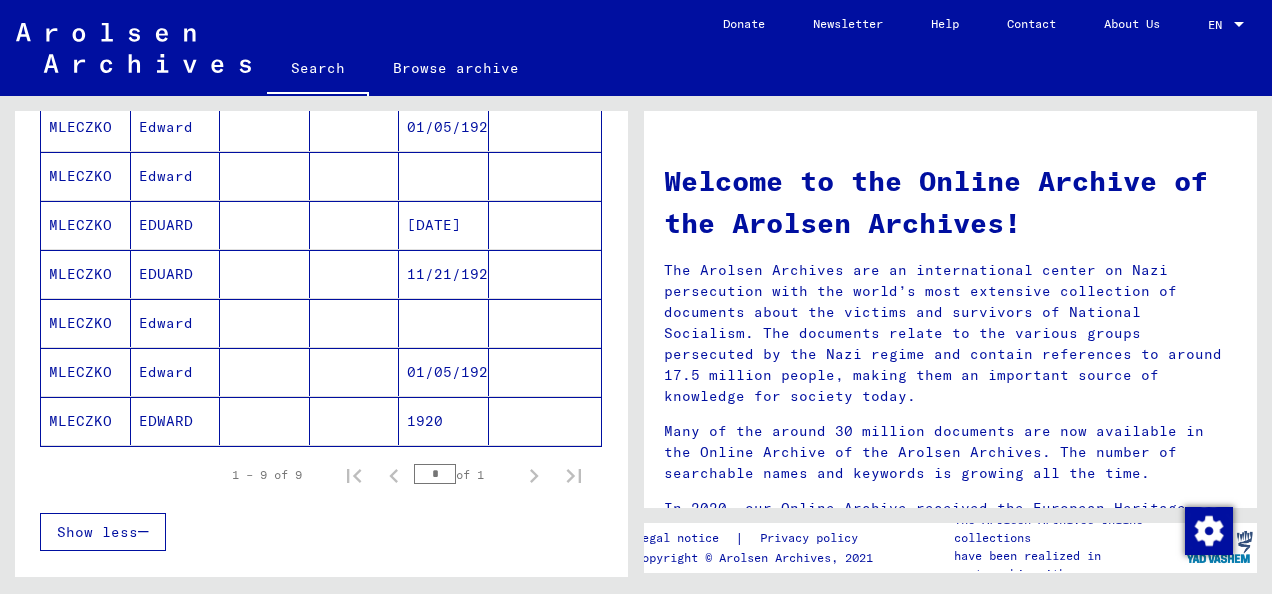 click on "1920" 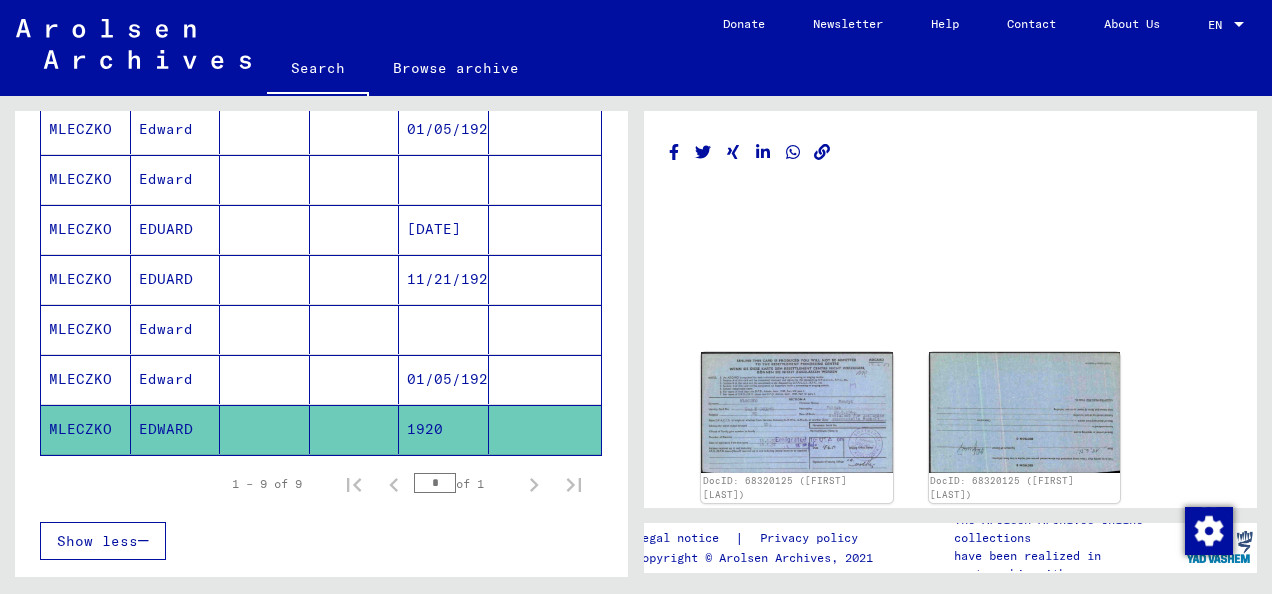scroll, scrollTop: 402, scrollLeft: 0, axis: vertical 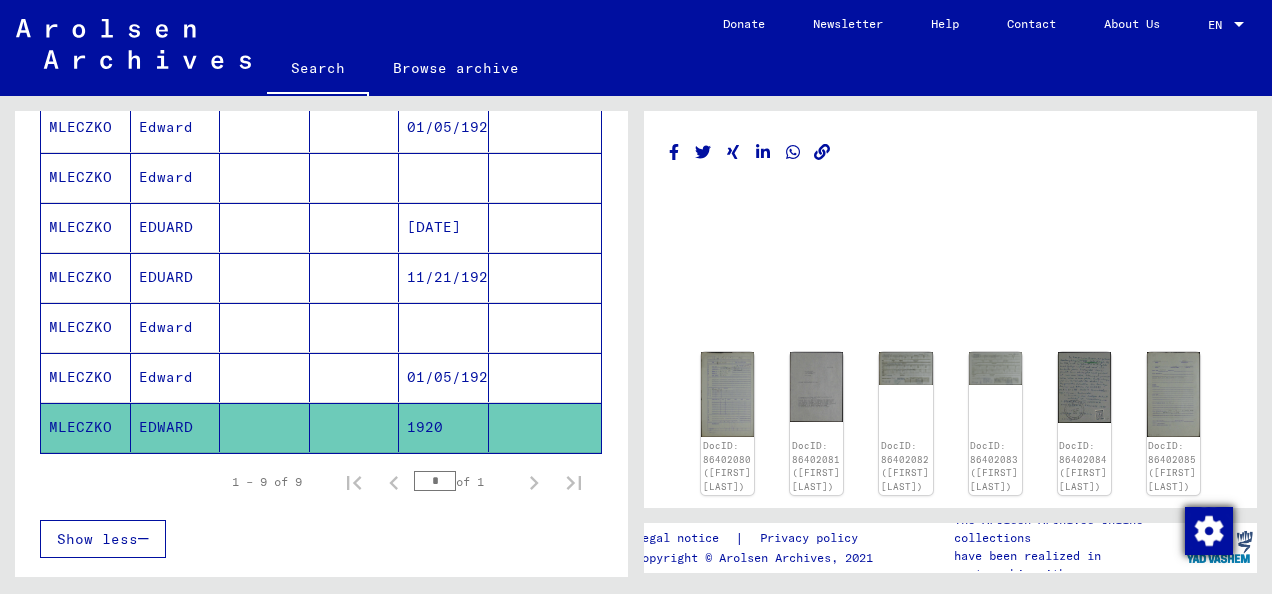 click at bounding box center (1209, 531) 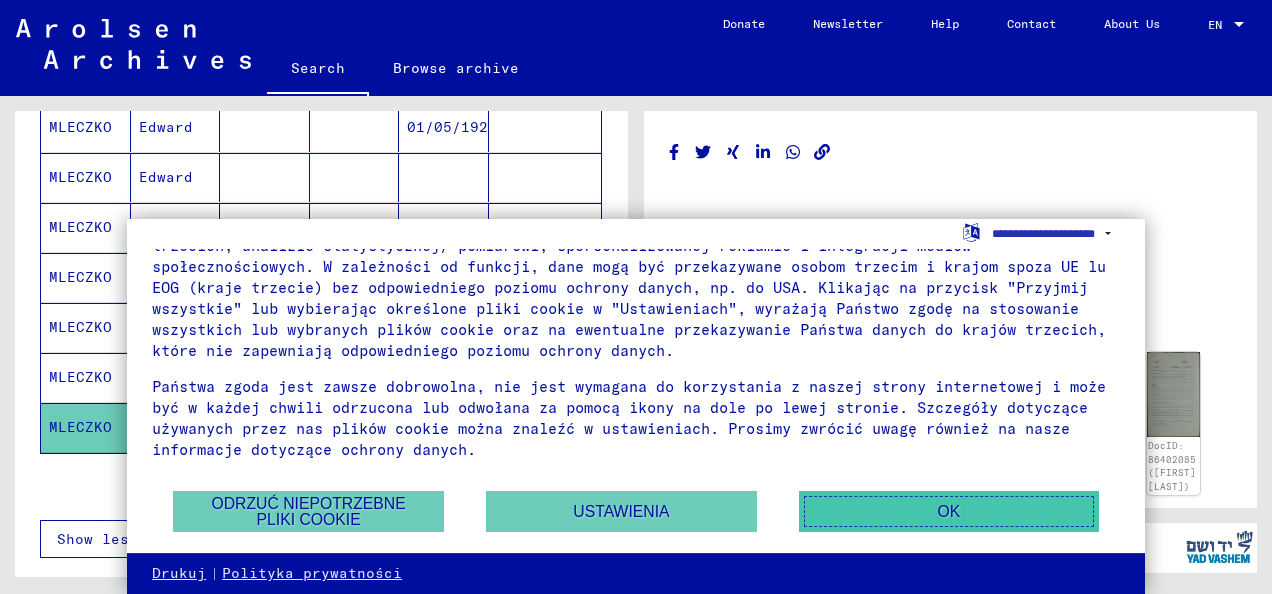 click on "OK" at bounding box center (949, 511) 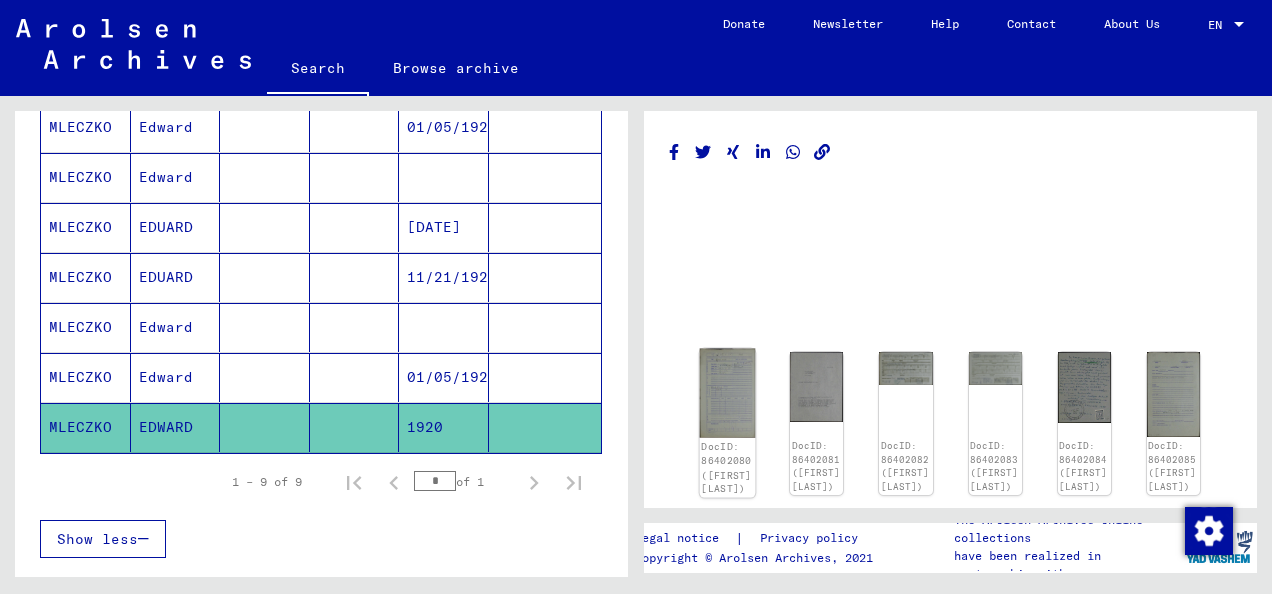 click 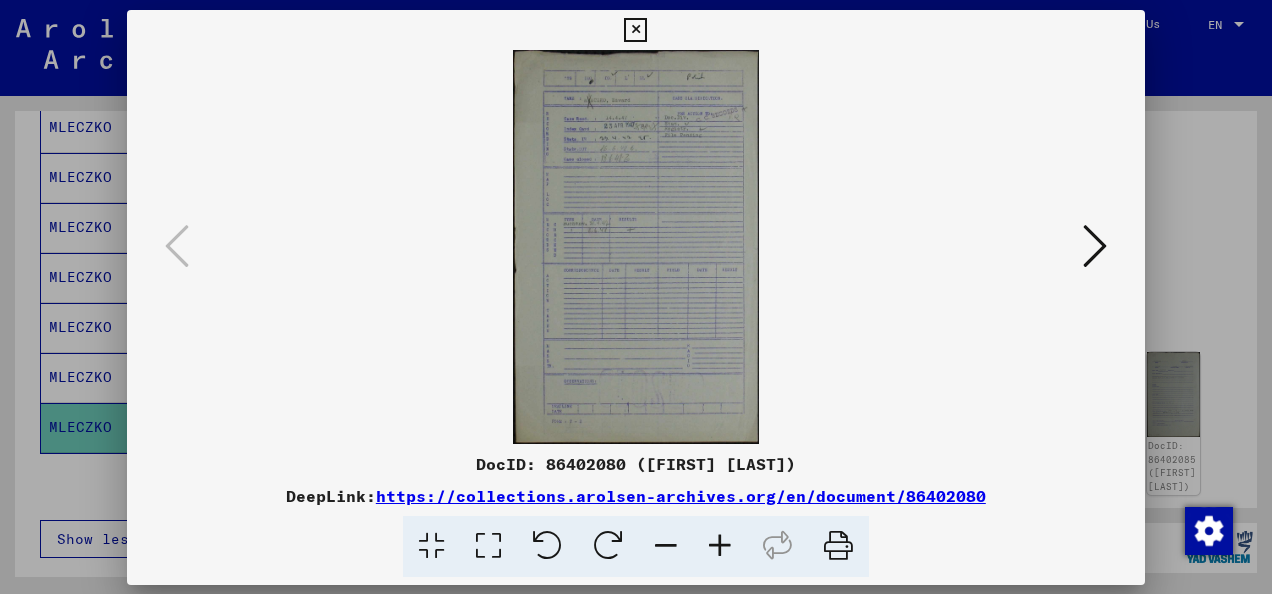 click at bounding box center [636, 247] 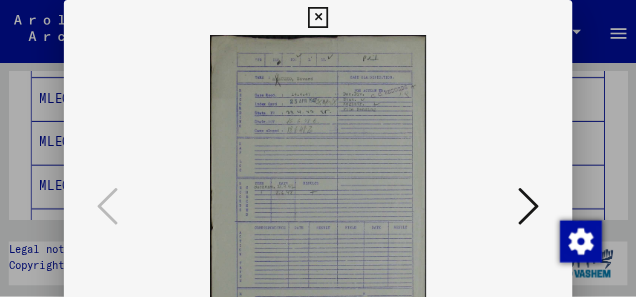 scroll, scrollTop: 464, scrollLeft: 0, axis: vertical 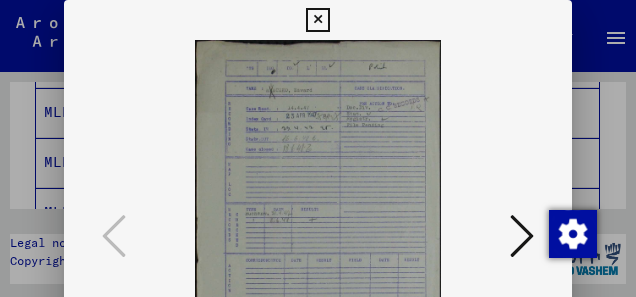 drag, startPoint x: 1222, startPoint y: 0, endPoint x: 147, endPoint y: 104, distance: 1080.0189 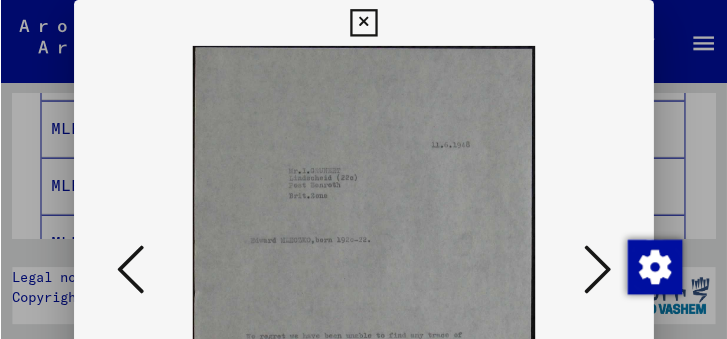 scroll, scrollTop: 464, scrollLeft: 0, axis: vertical 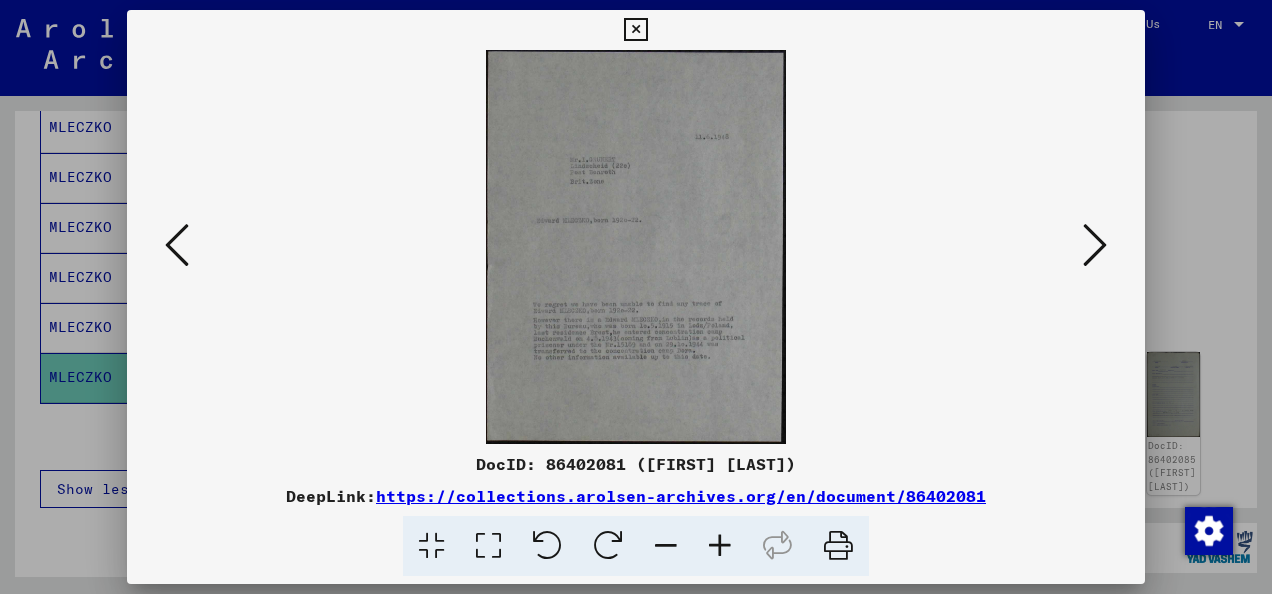 click on "https://collections.arolsen-archives.org/en/document/86402081" at bounding box center (681, 496) 